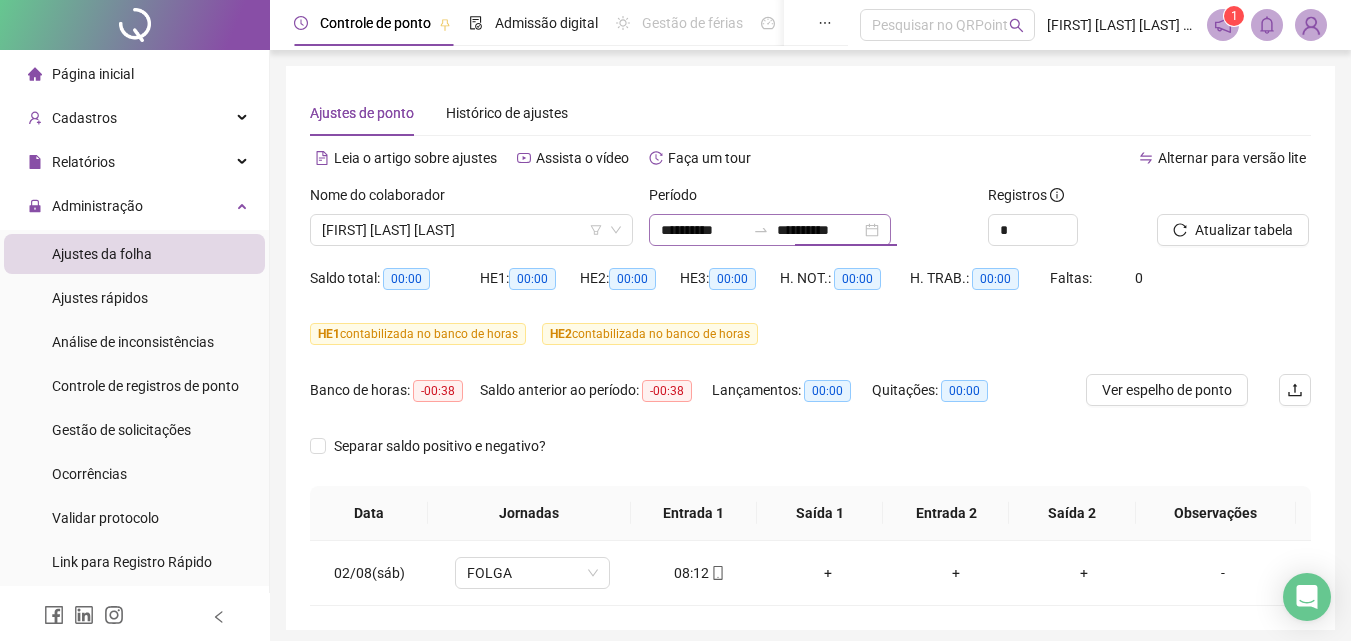 click on "**********" at bounding box center [770, 230] 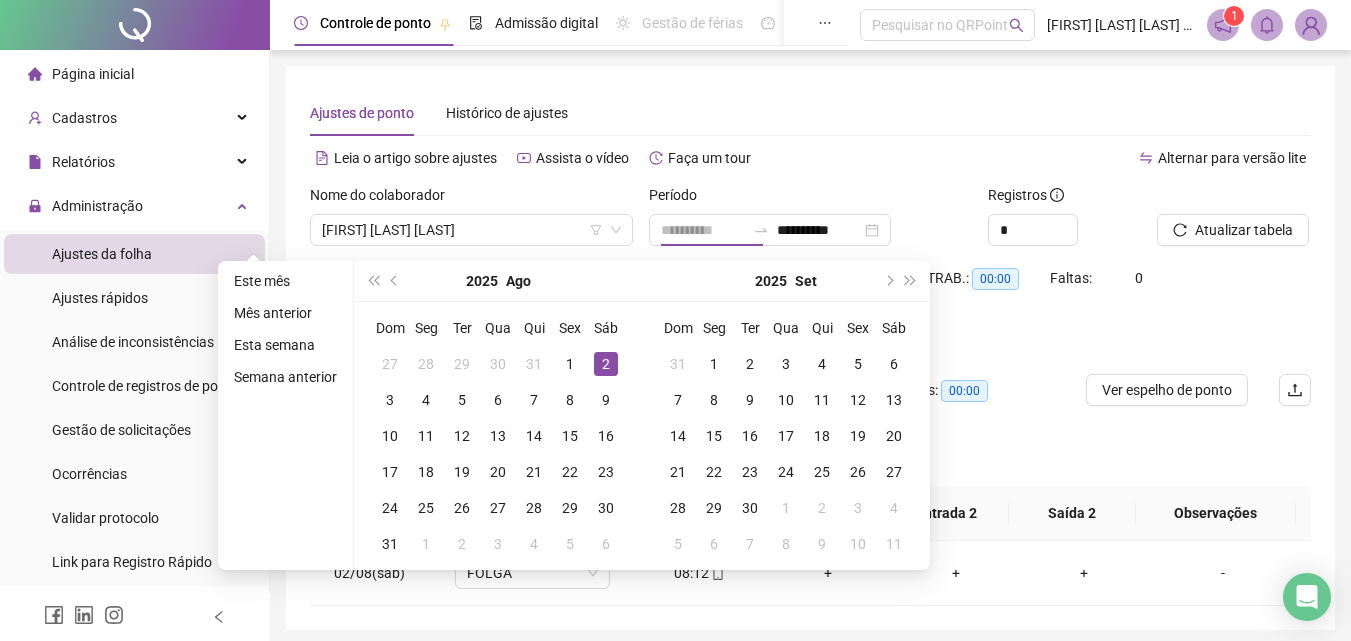 click on "2" at bounding box center (606, 364) 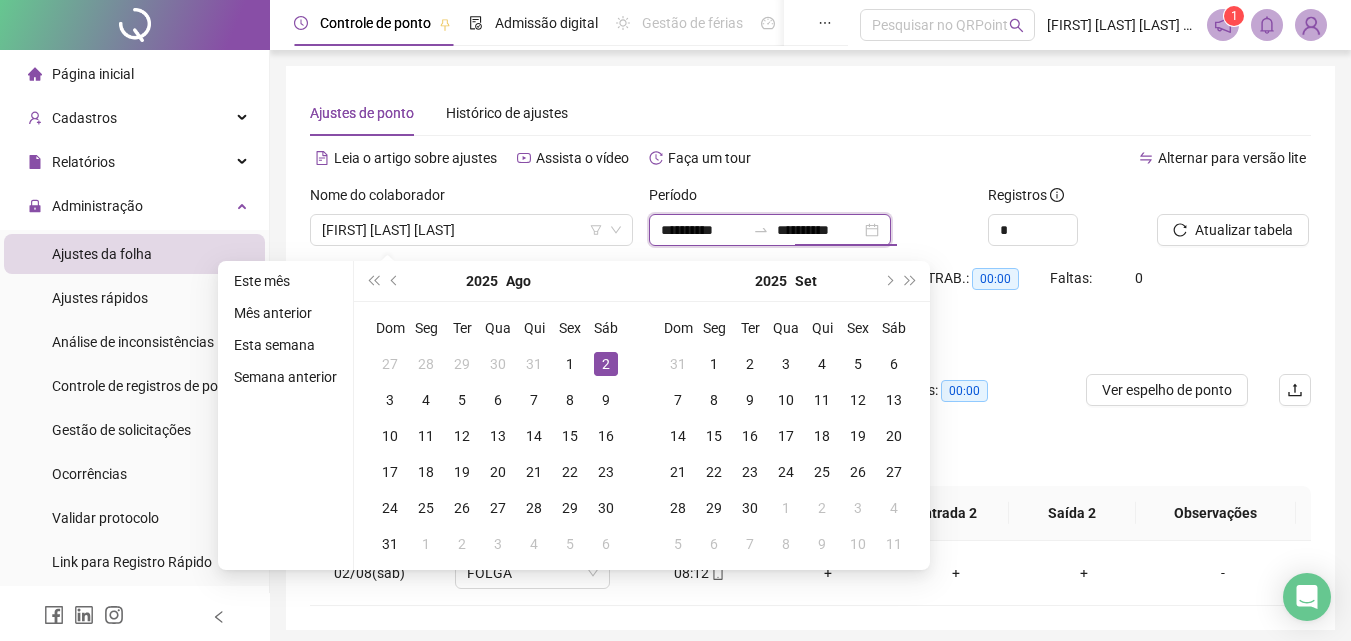 type on "**********" 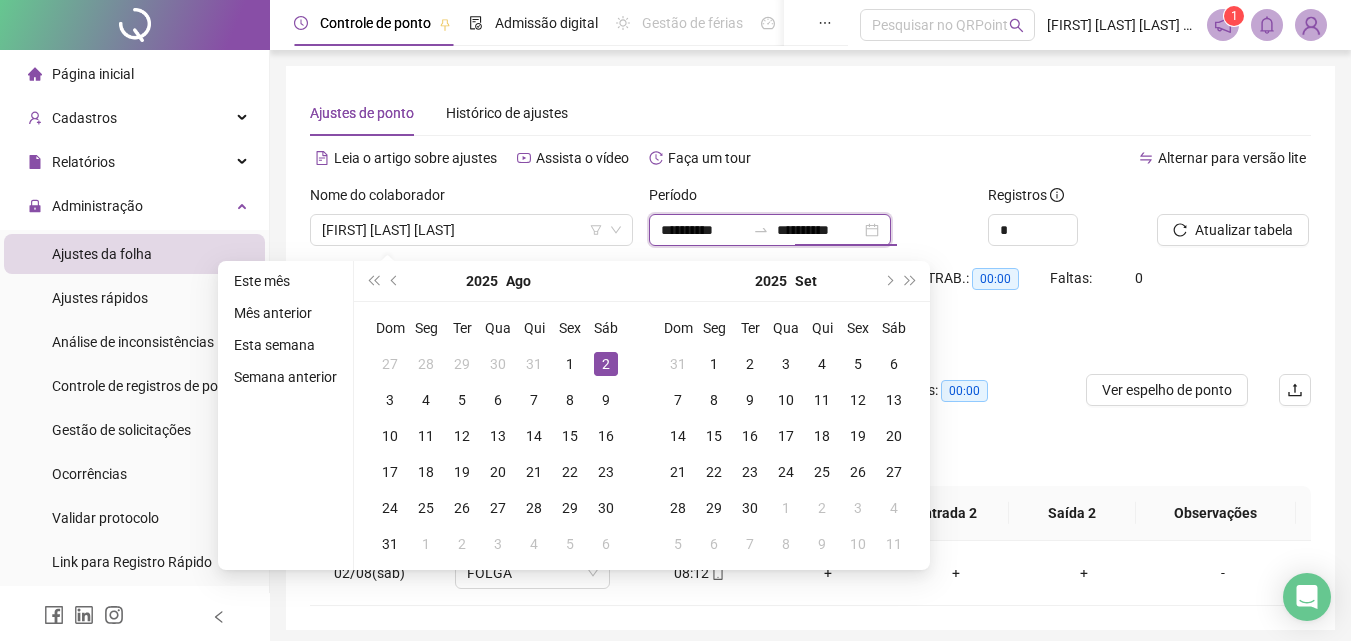 type on "**********" 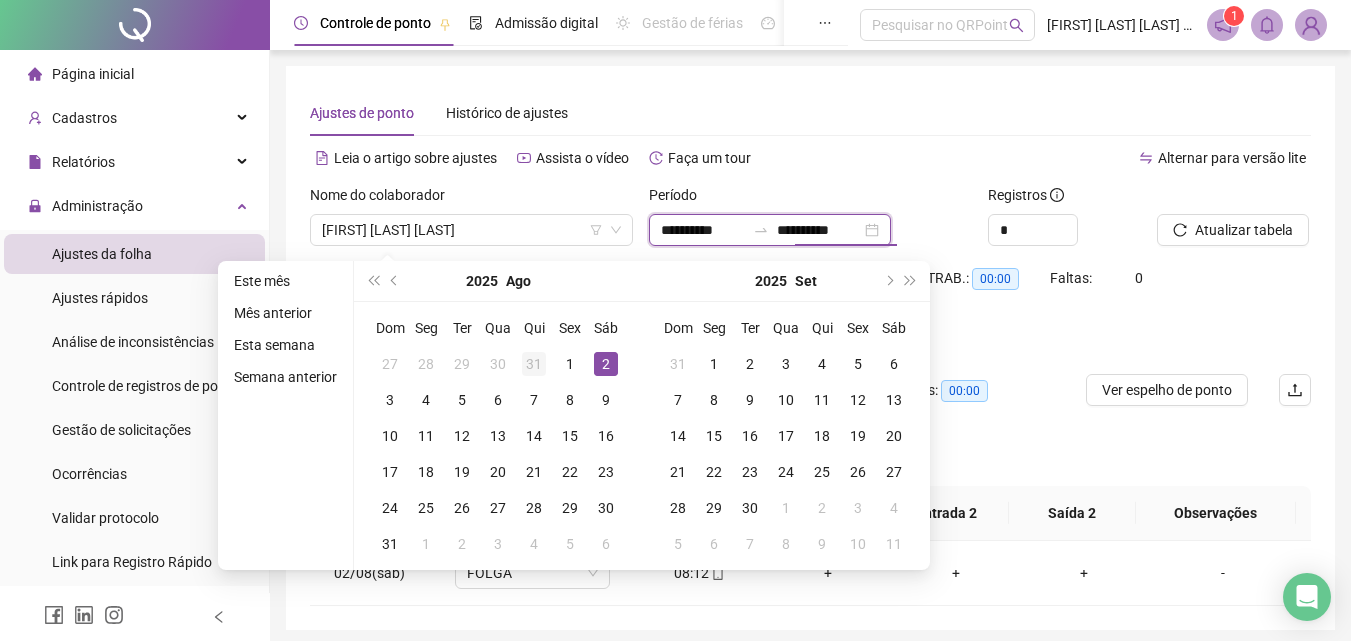 type on "**********" 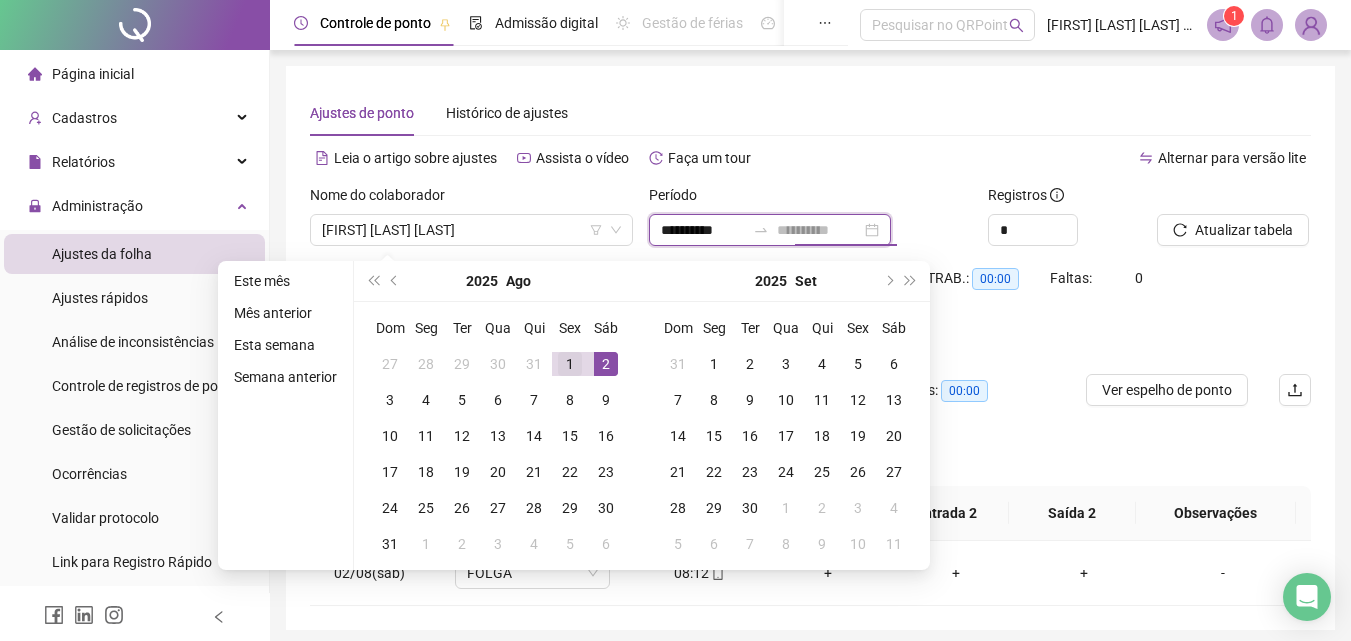 type on "**********" 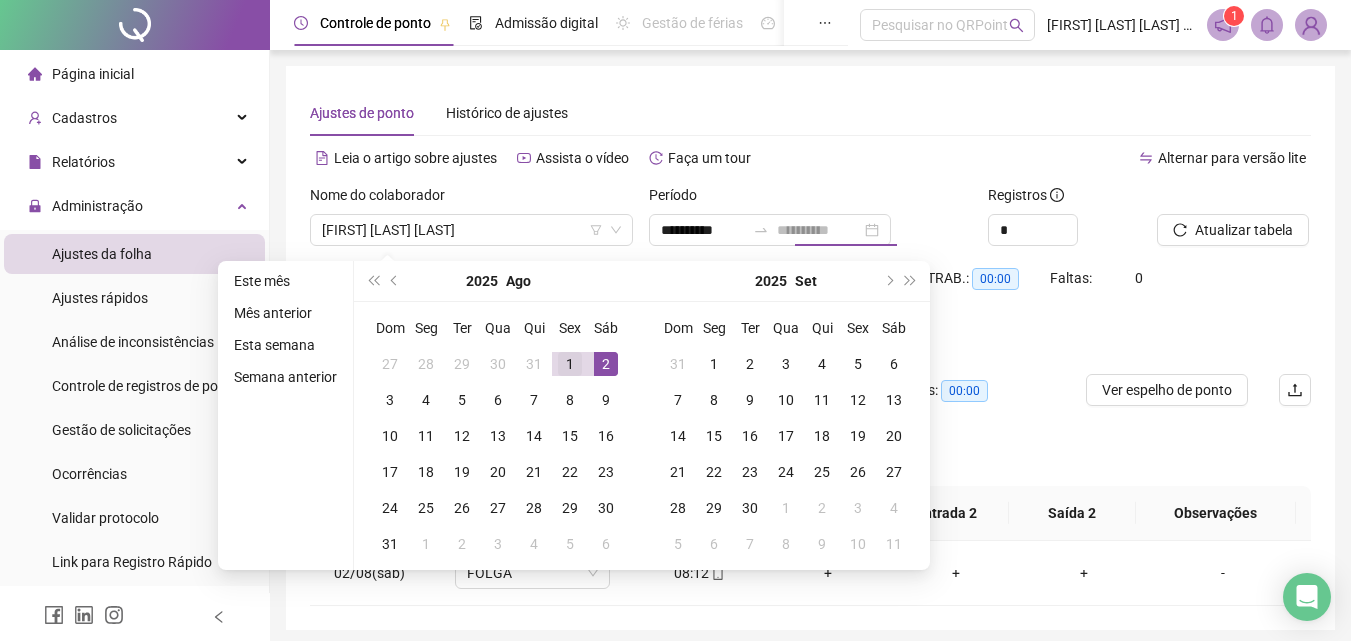 click on "1" at bounding box center (570, 364) 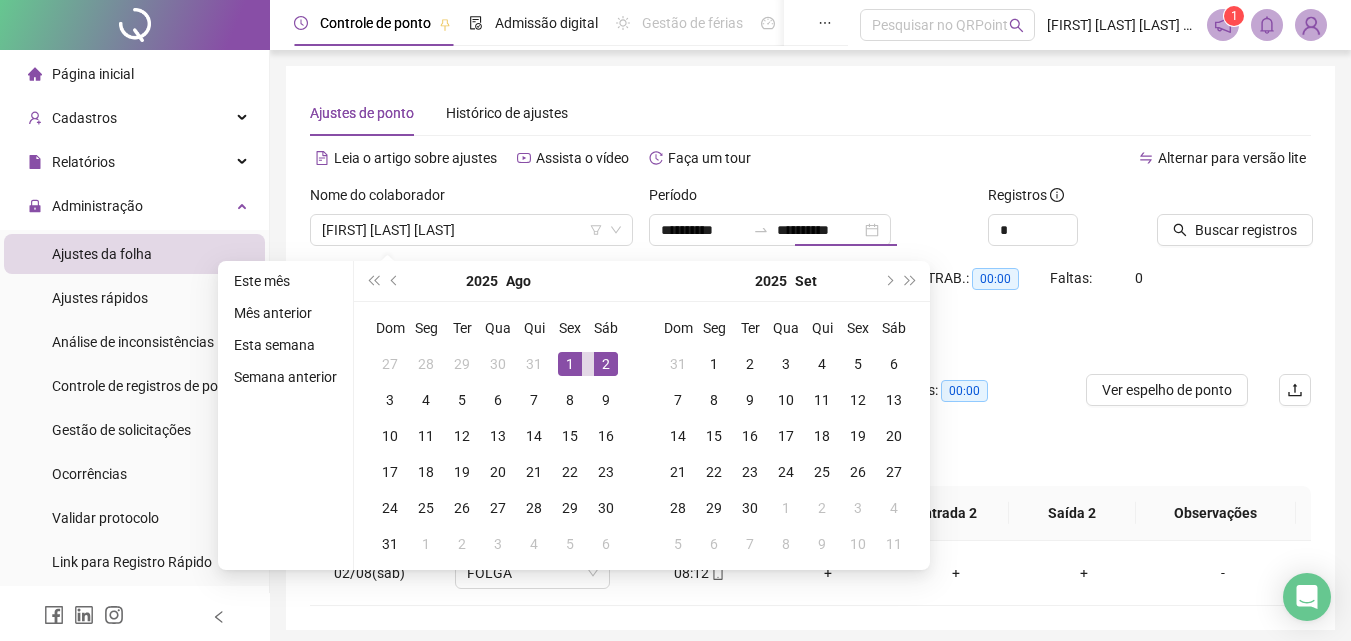 type on "**********" 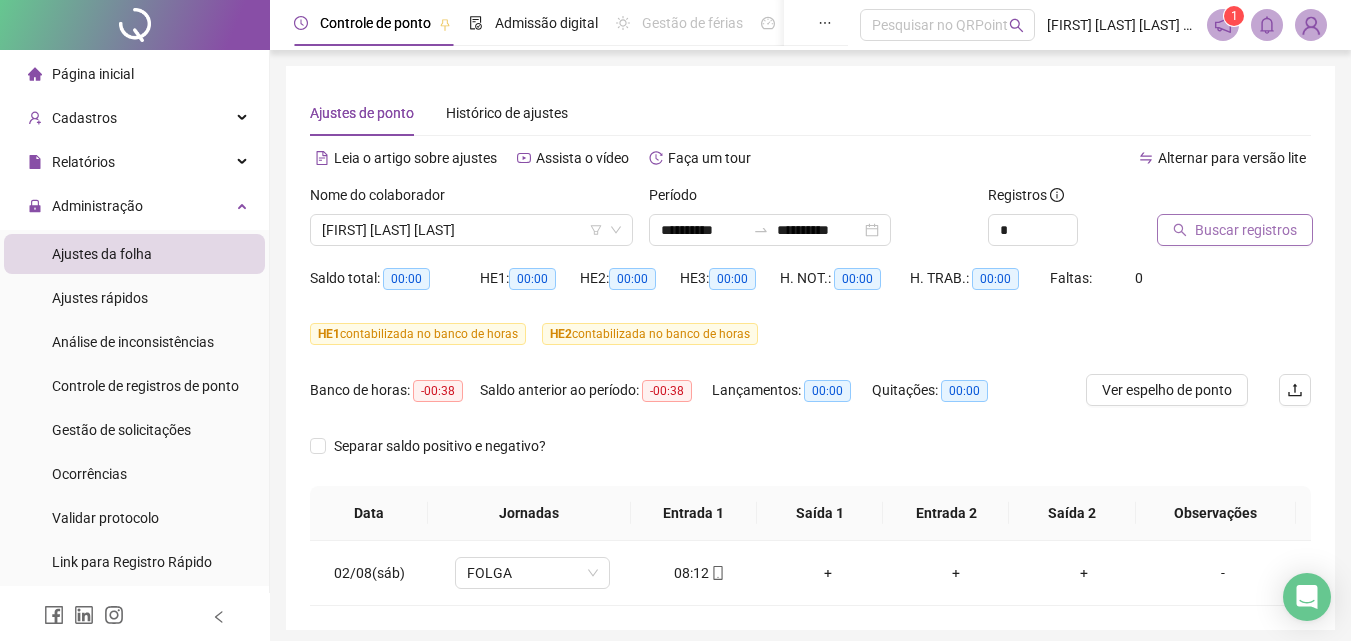 click on "Buscar registros" at bounding box center [1246, 230] 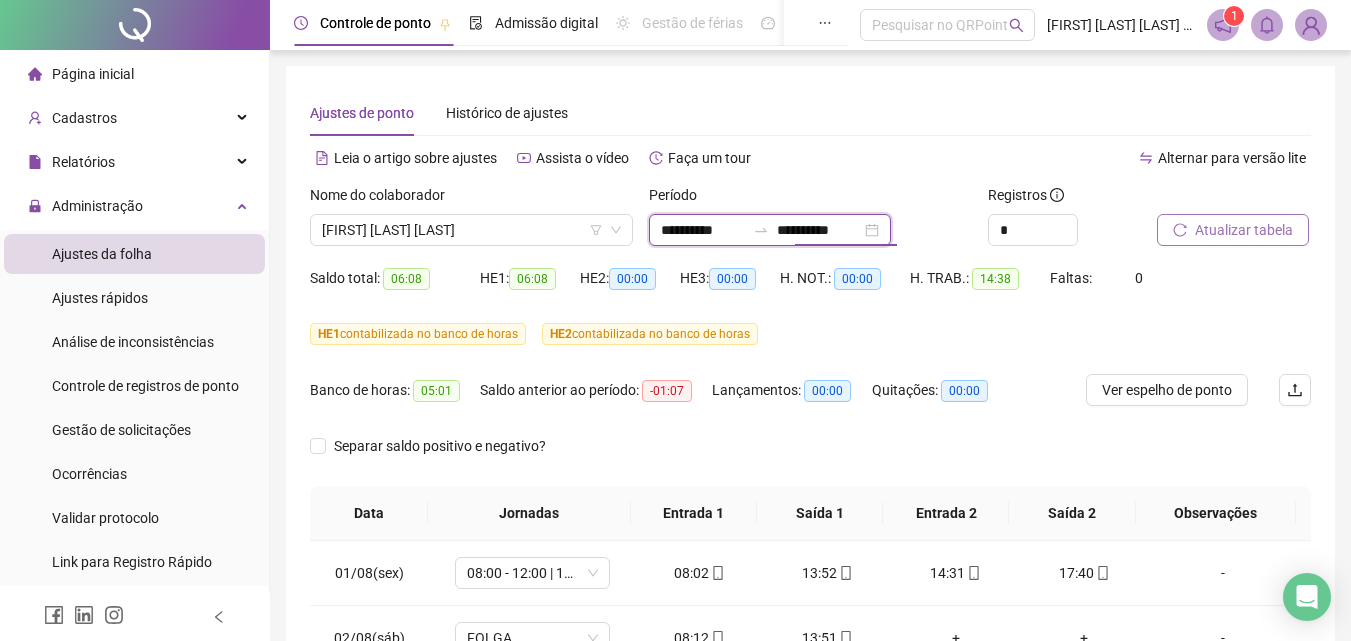 click on "**********" at bounding box center (819, 230) 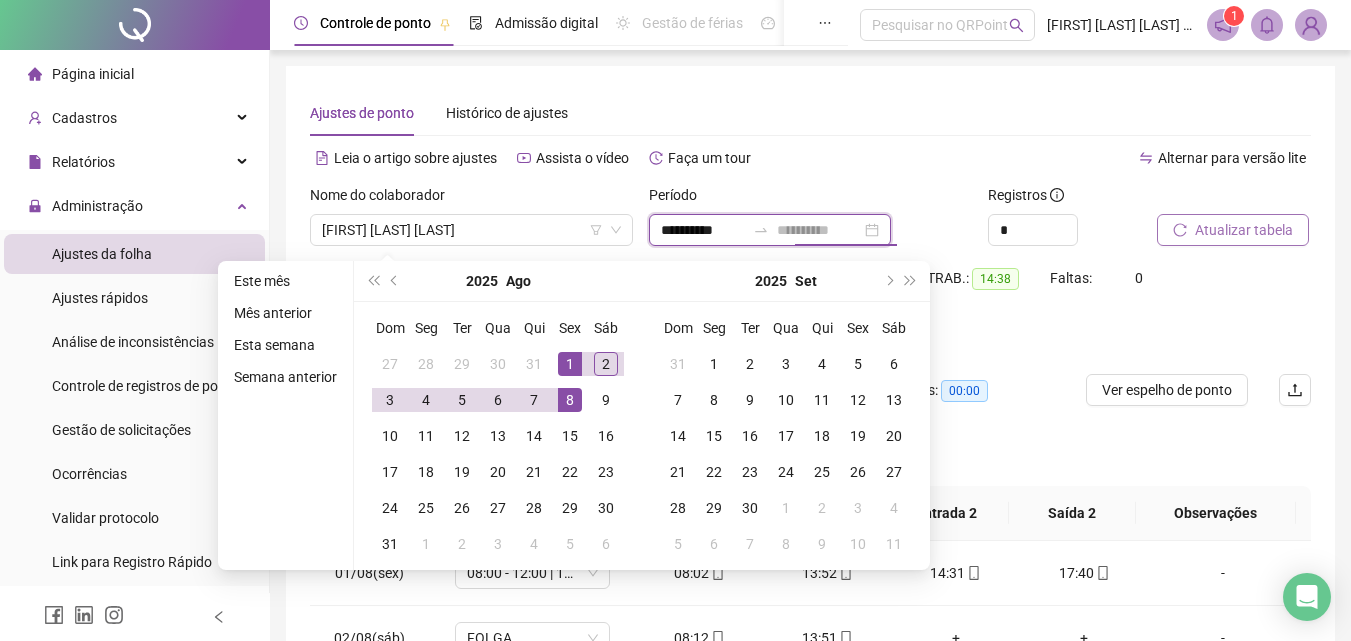 type on "**********" 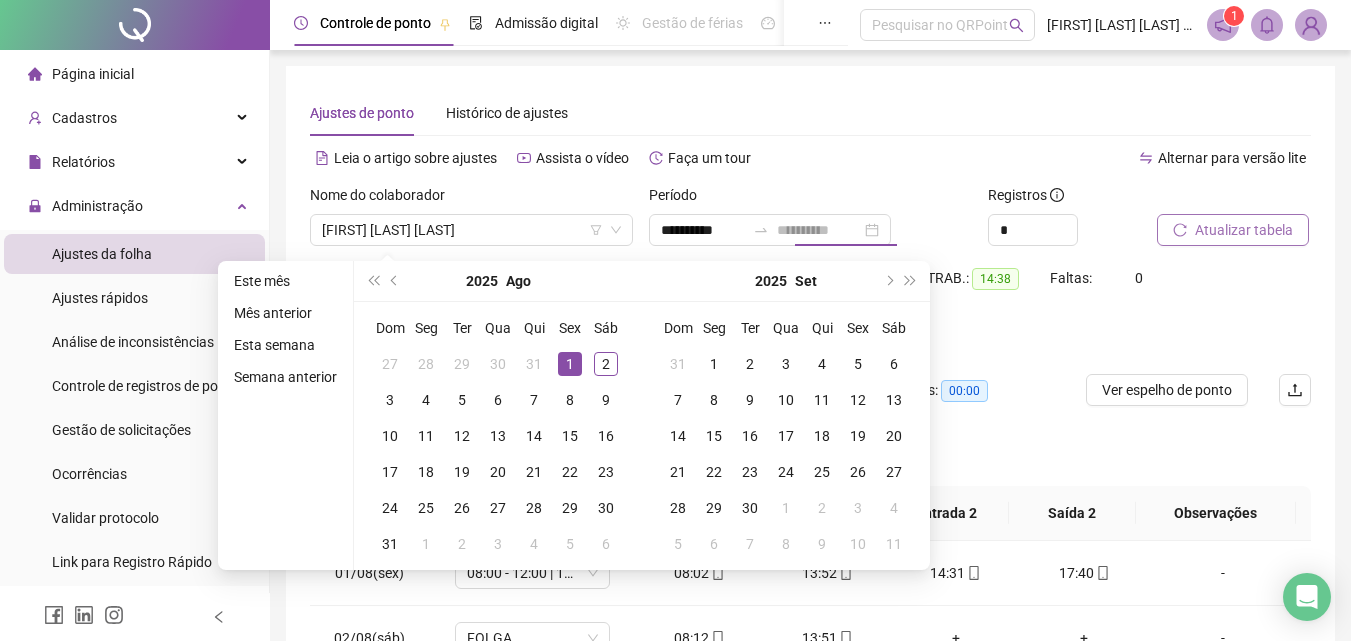 click on "1" at bounding box center [570, 364] 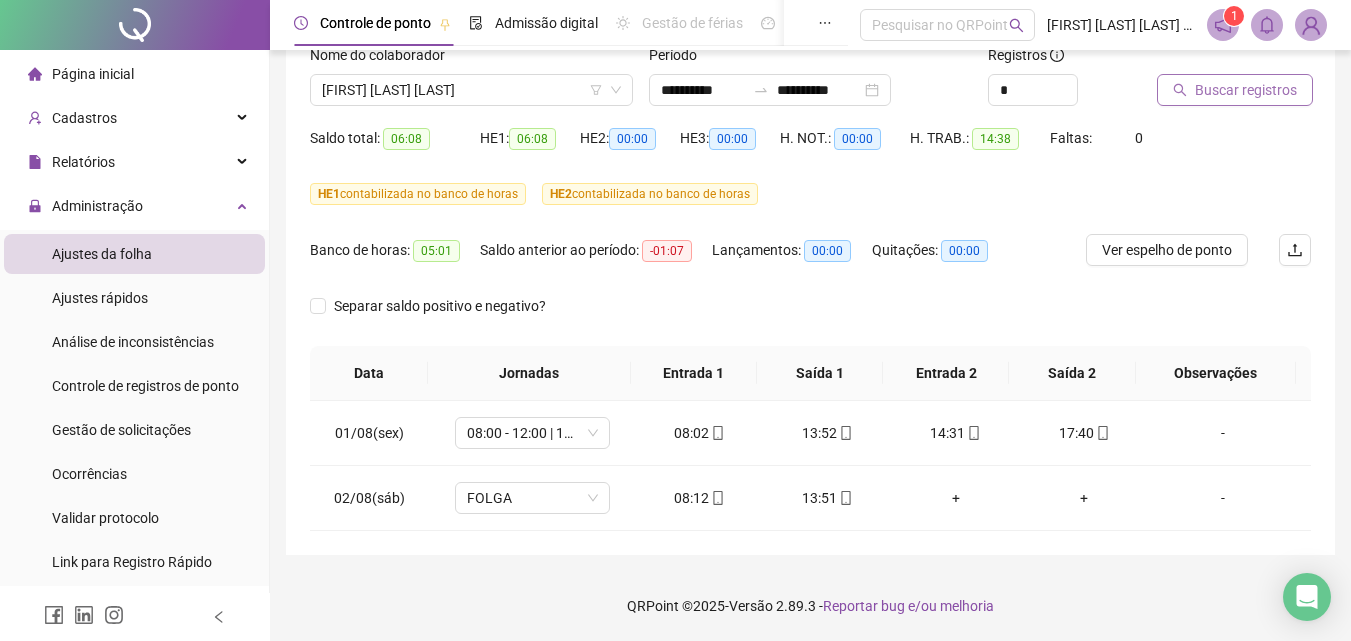 scroll, scrollTop: 0, scrollLeft: 0, axis: both 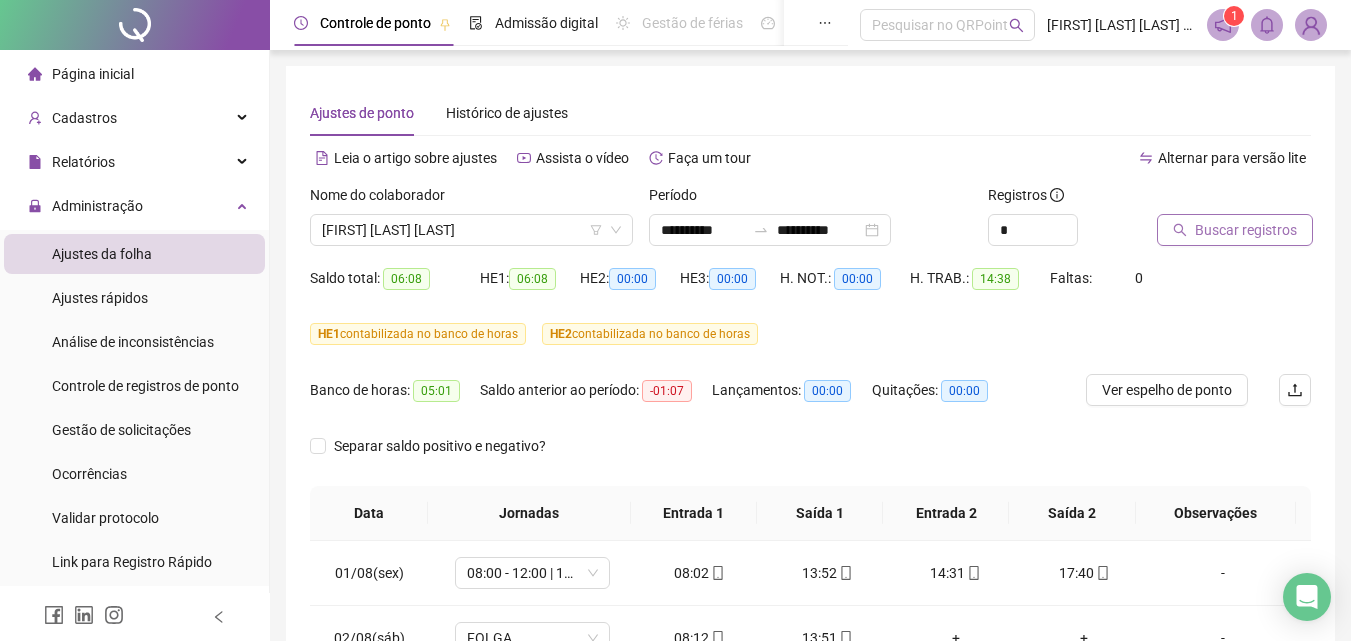 click on "Nome do colaborador" at bounding box center [471, 199] 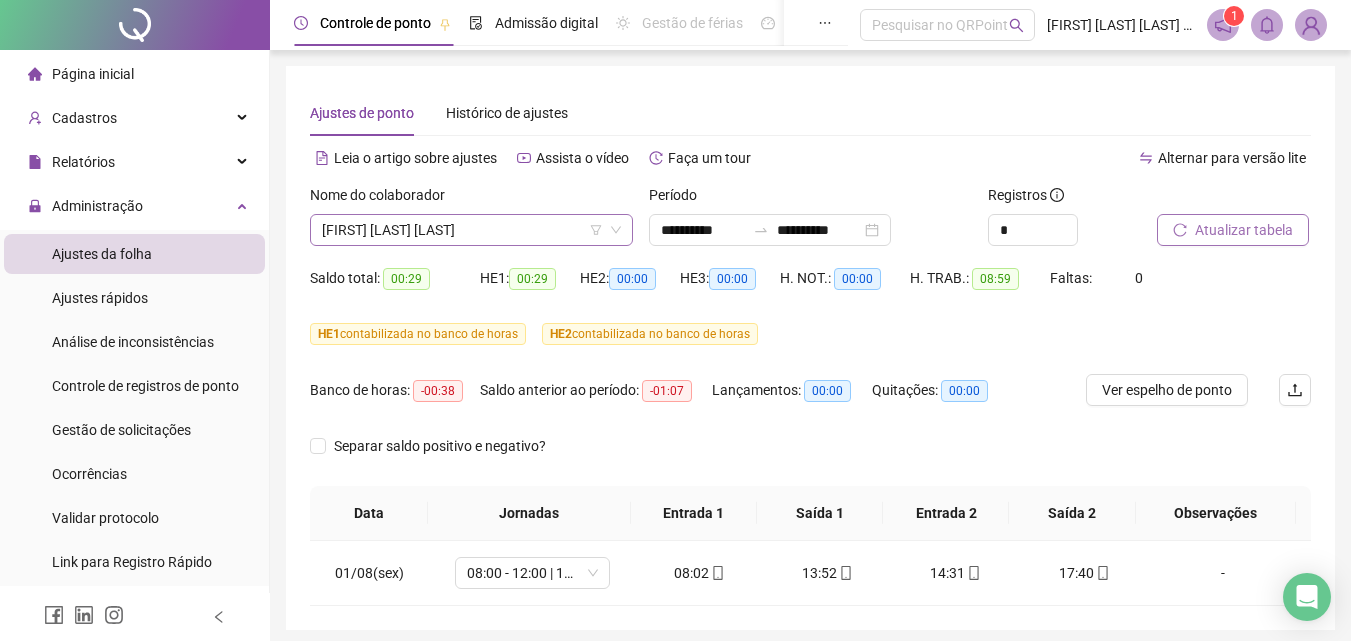 click on "[FIRST] [LAST] [LAST]" at bounding box center (471, 230) 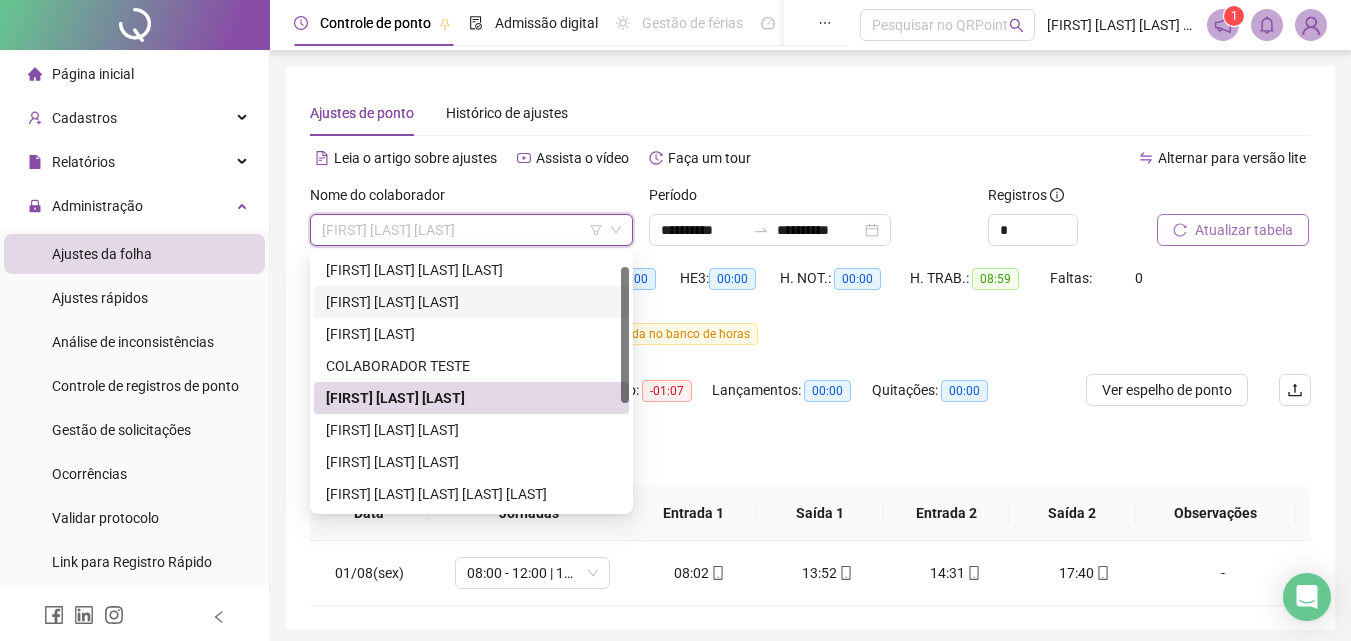 scroll, scrollTop: 0, scrollLeft: 0, axis: both 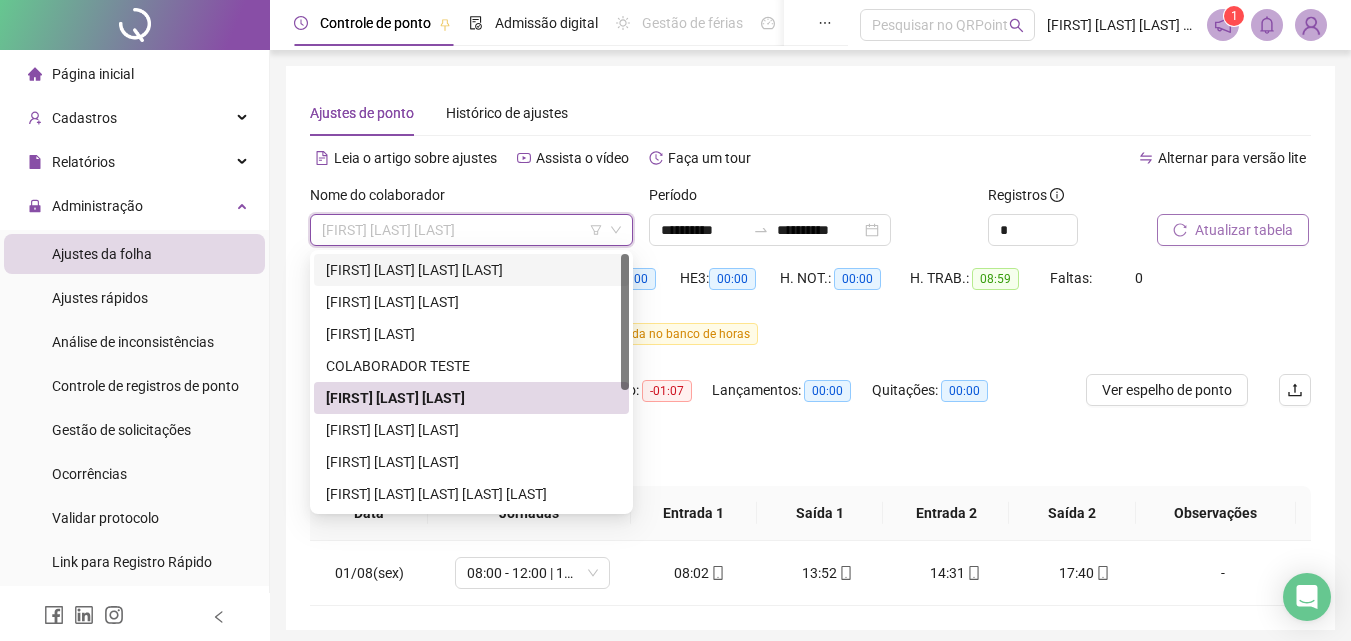 click on "[FIRST] [LAST] [LAST] [LAST]" at bounding box center [471, 270] 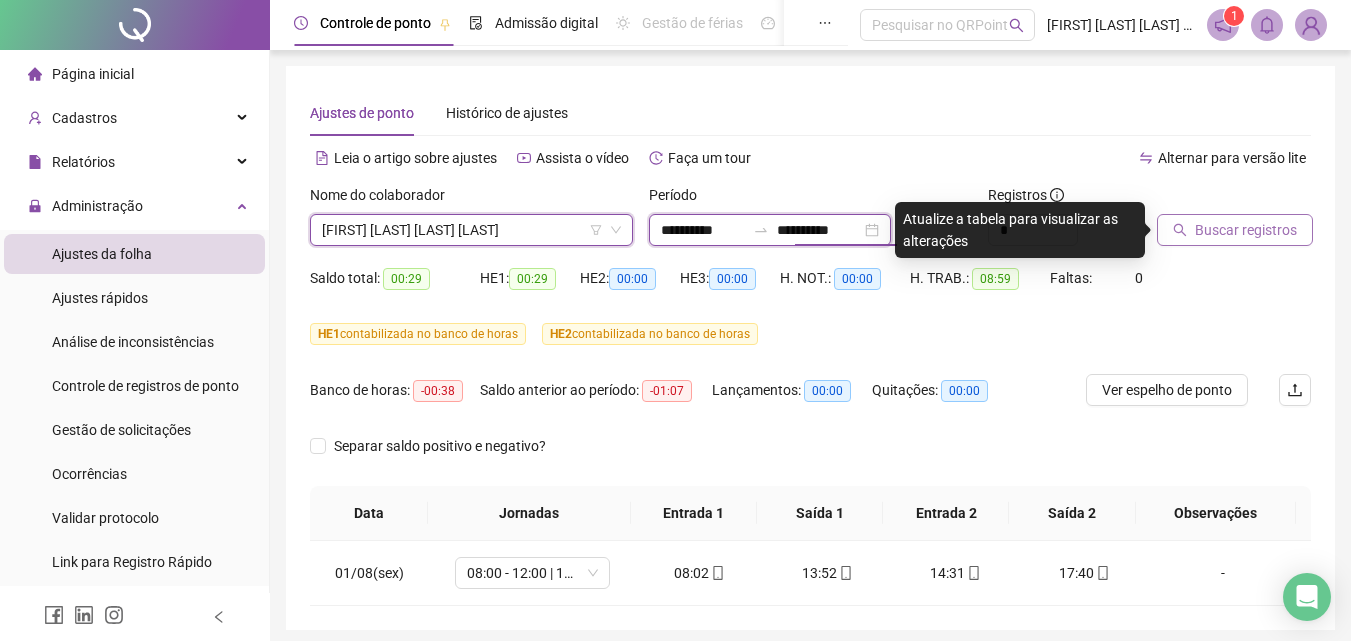 click on "**********" at bounding box center (819, 230) 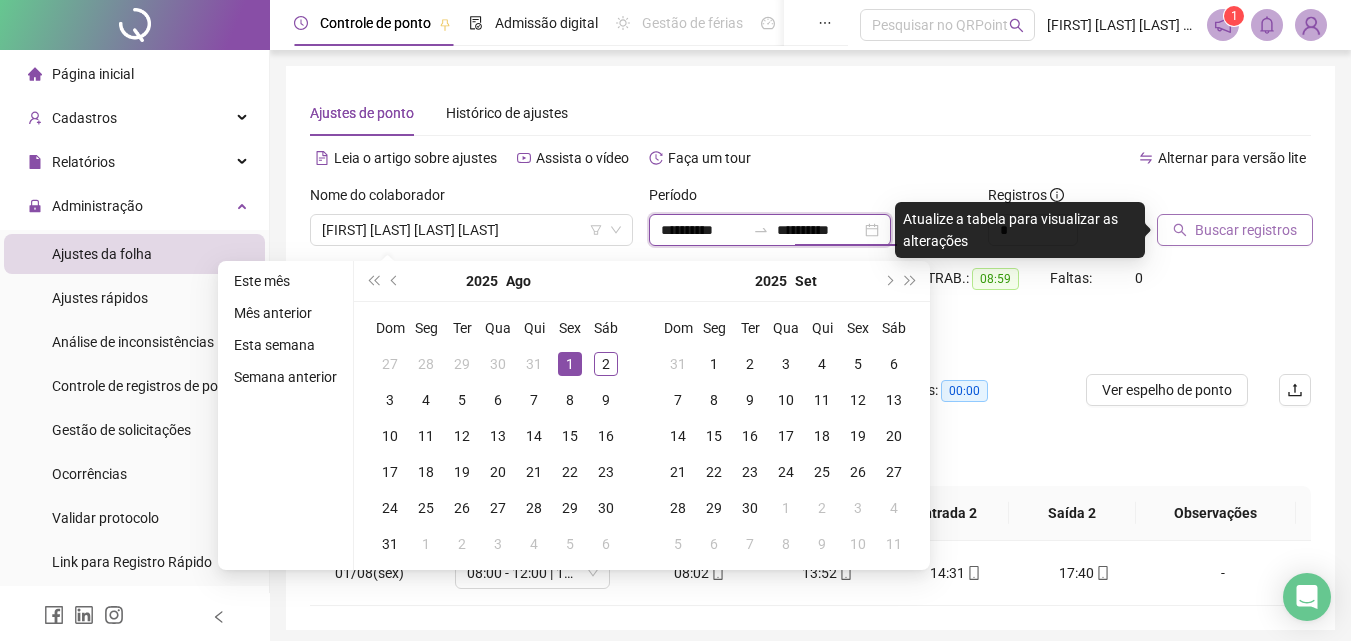 click on "**********" at bounding box center (703, 230) 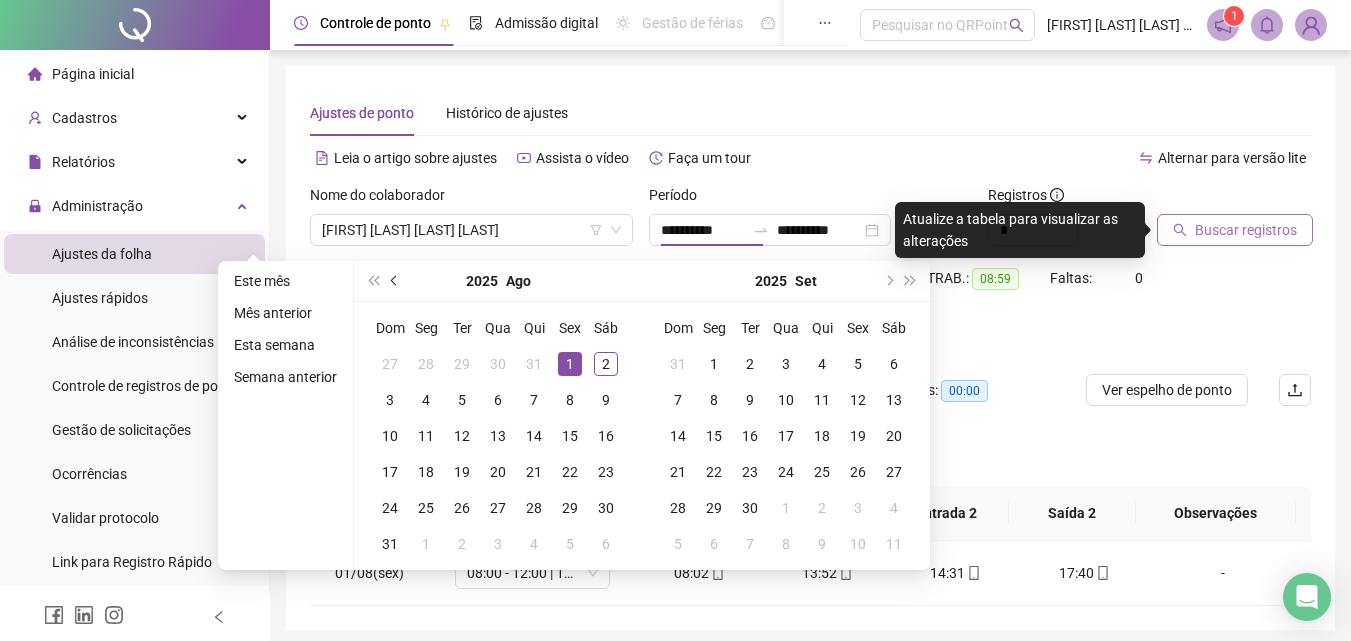 click at bounding box center (395, 281) 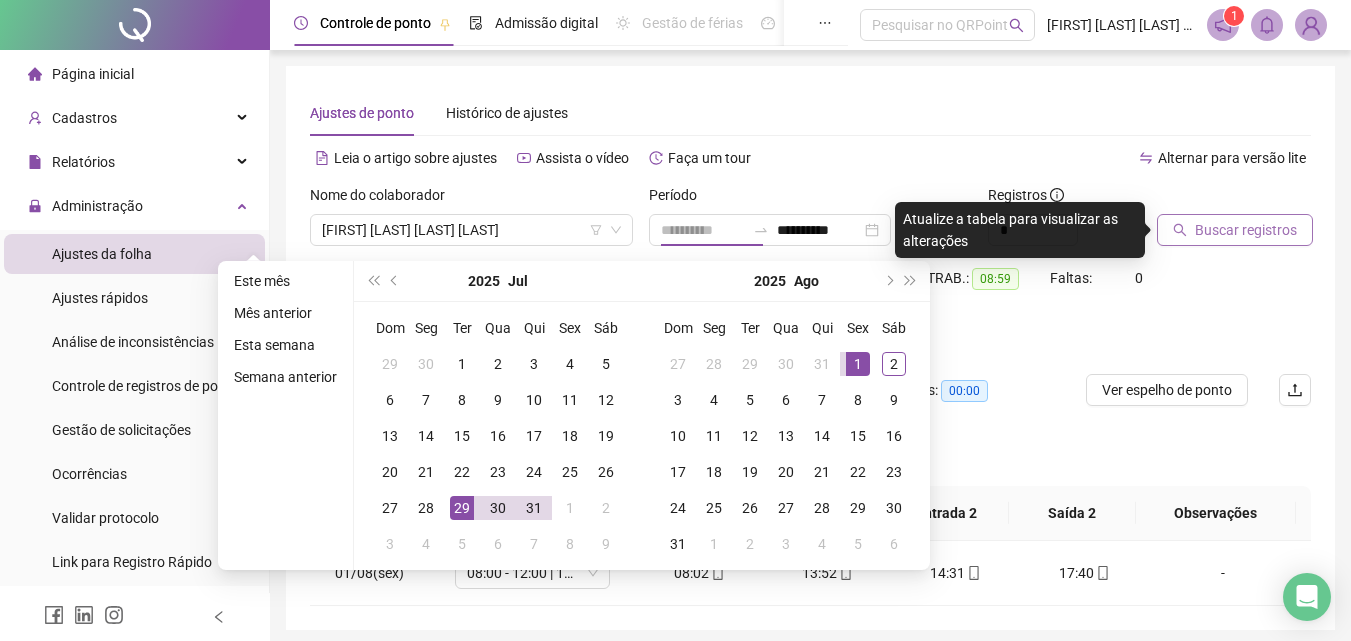 click on "29" at bounding box center (462, 508) 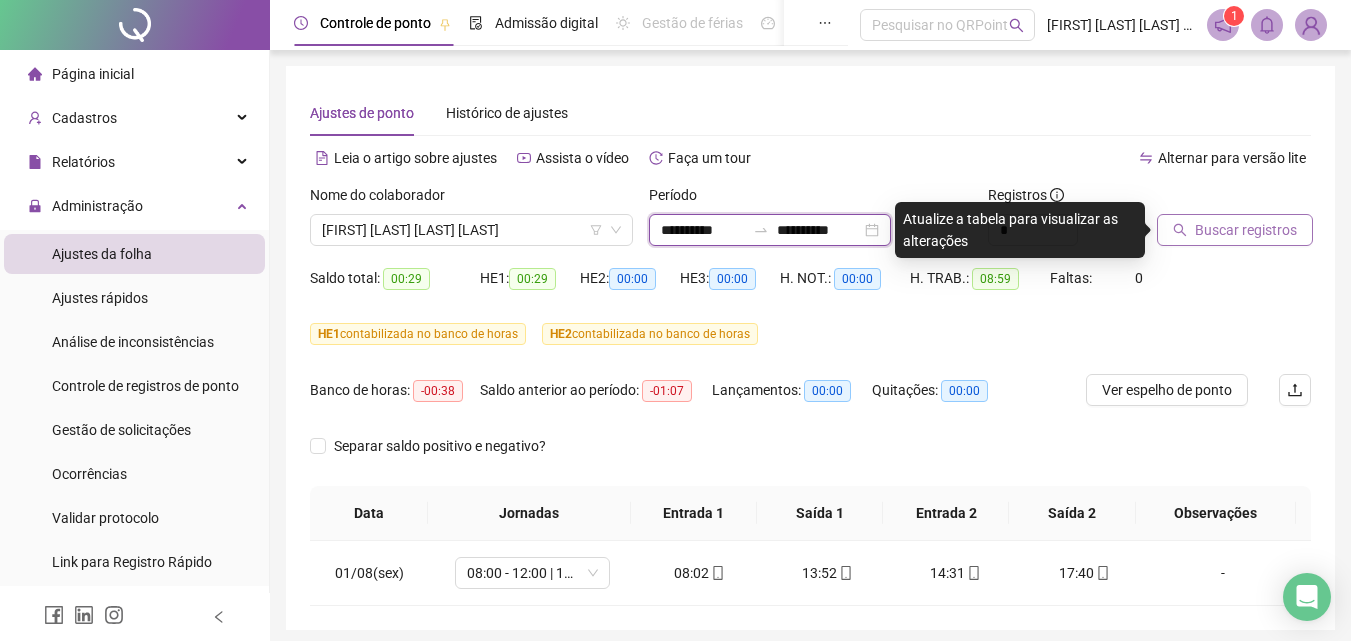 click on "**********" at bounding box center (703, 230) 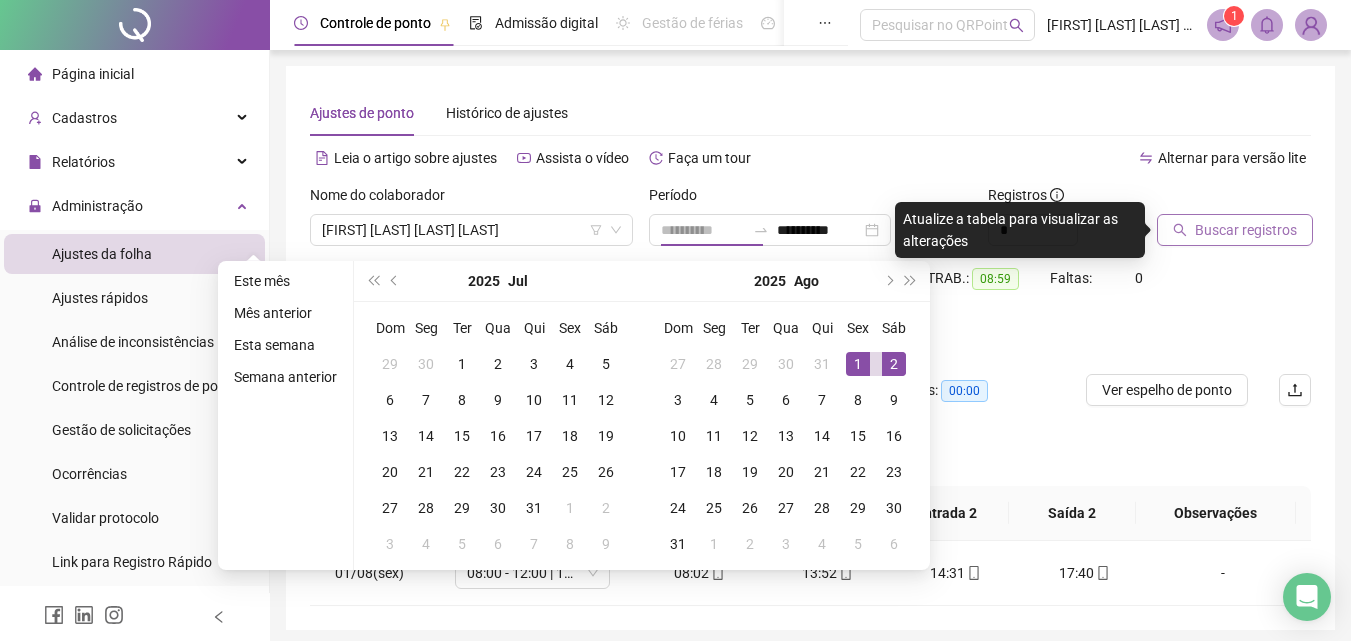 click on "2" at bounding box center (894, 364) 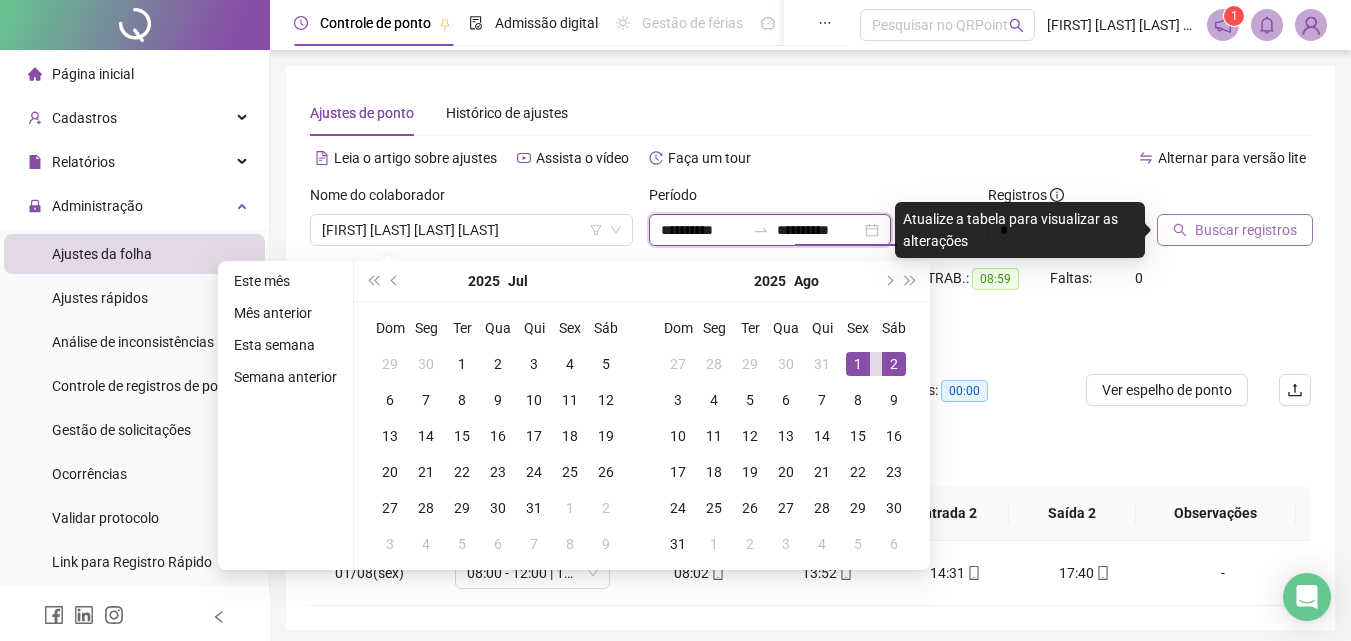 click on "**********" at bounding box center (703, 230) 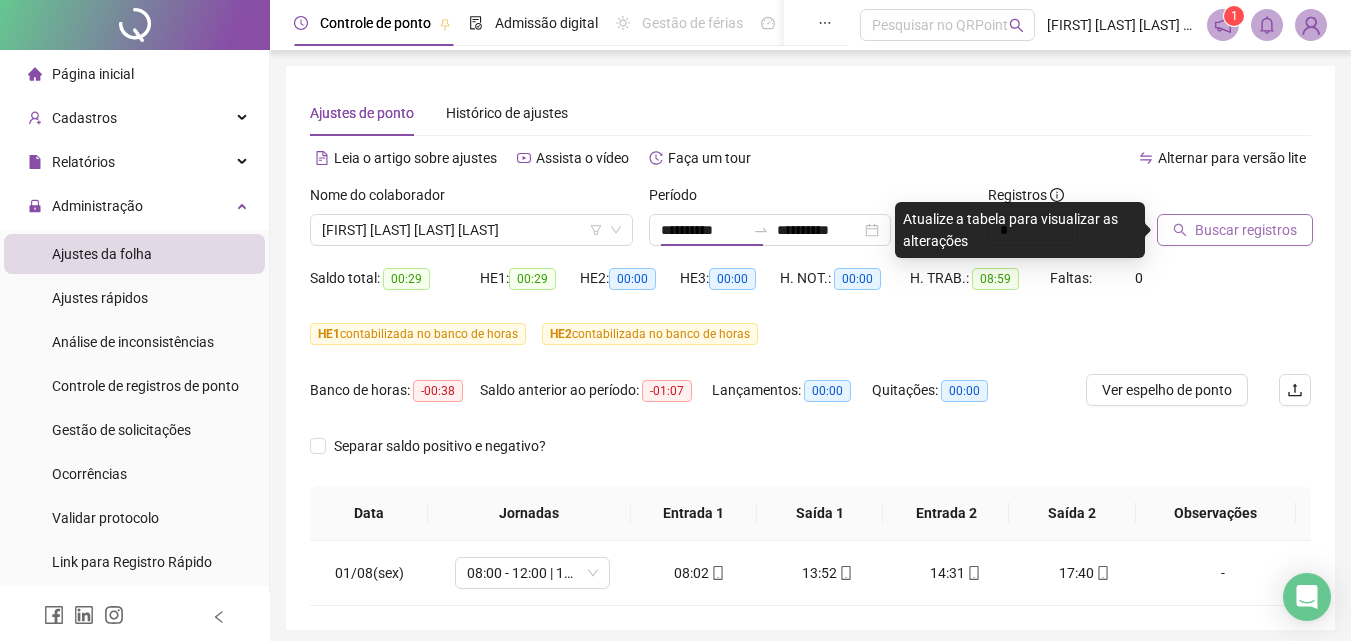 click on "Buscar registros" at bounding box center (1235, 230) 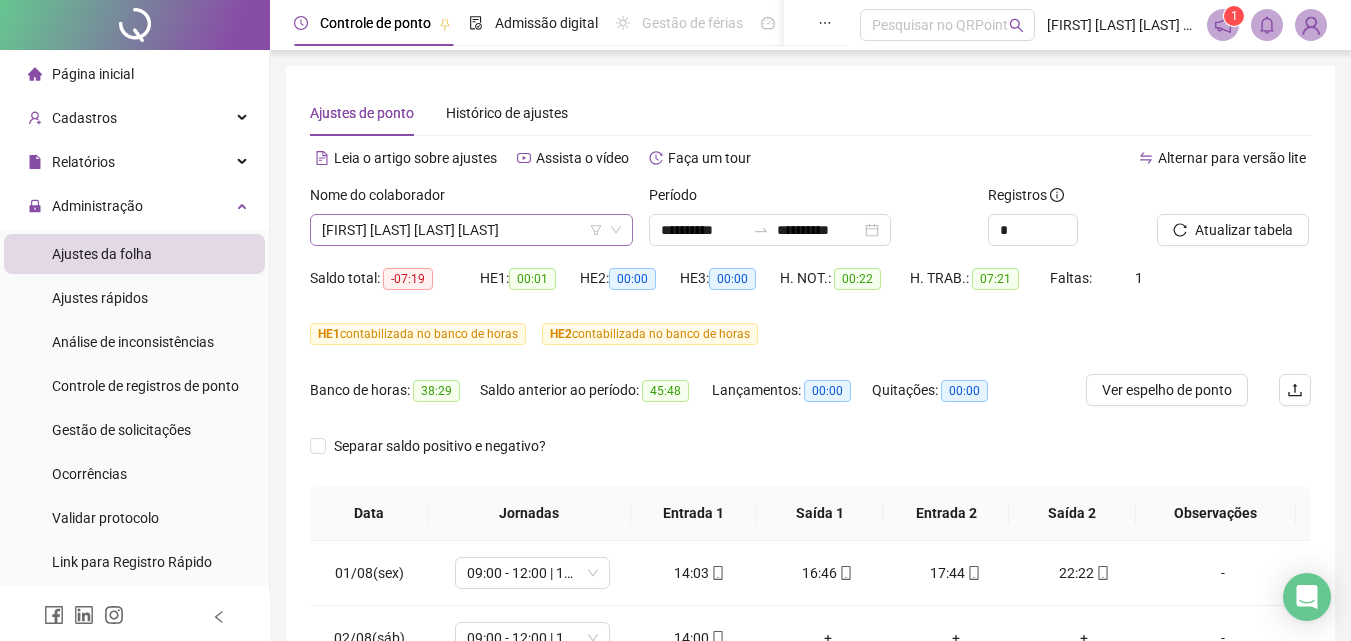 click on "[FIRST] [LAST] [LAST] [LAST]" at bounding box center [471, 230] 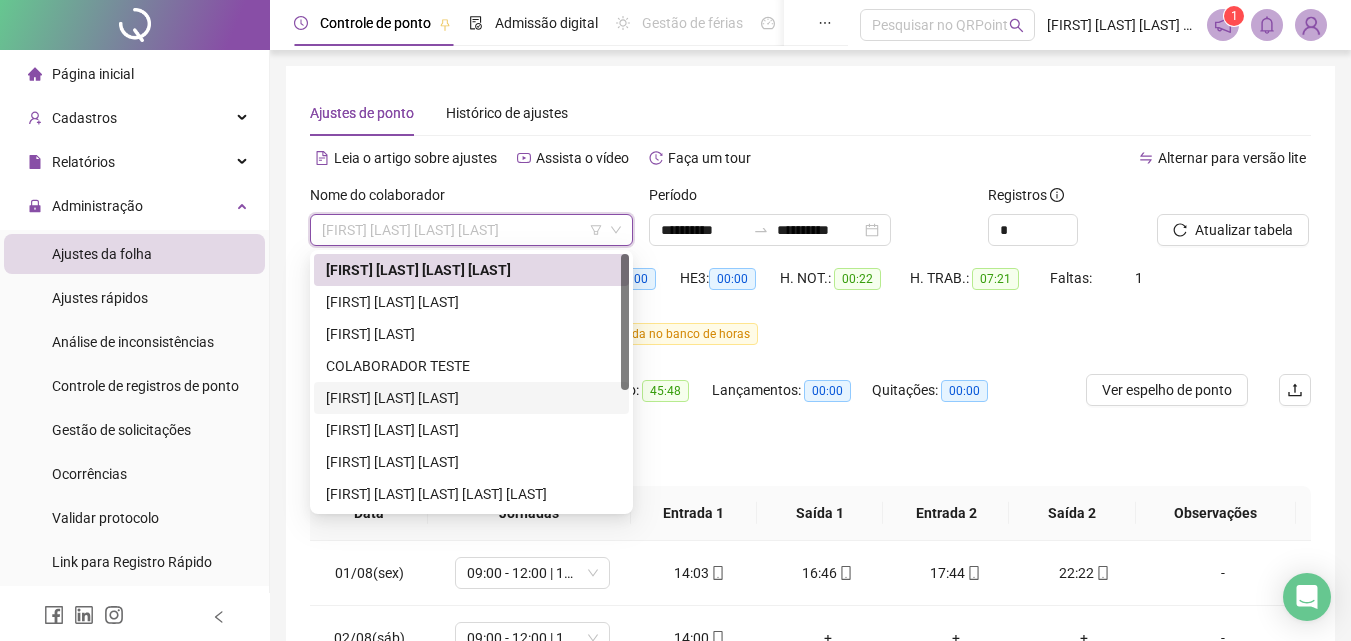 click on "[FIRST] [LAST] [LAST]" at bounding box center (471, 398) 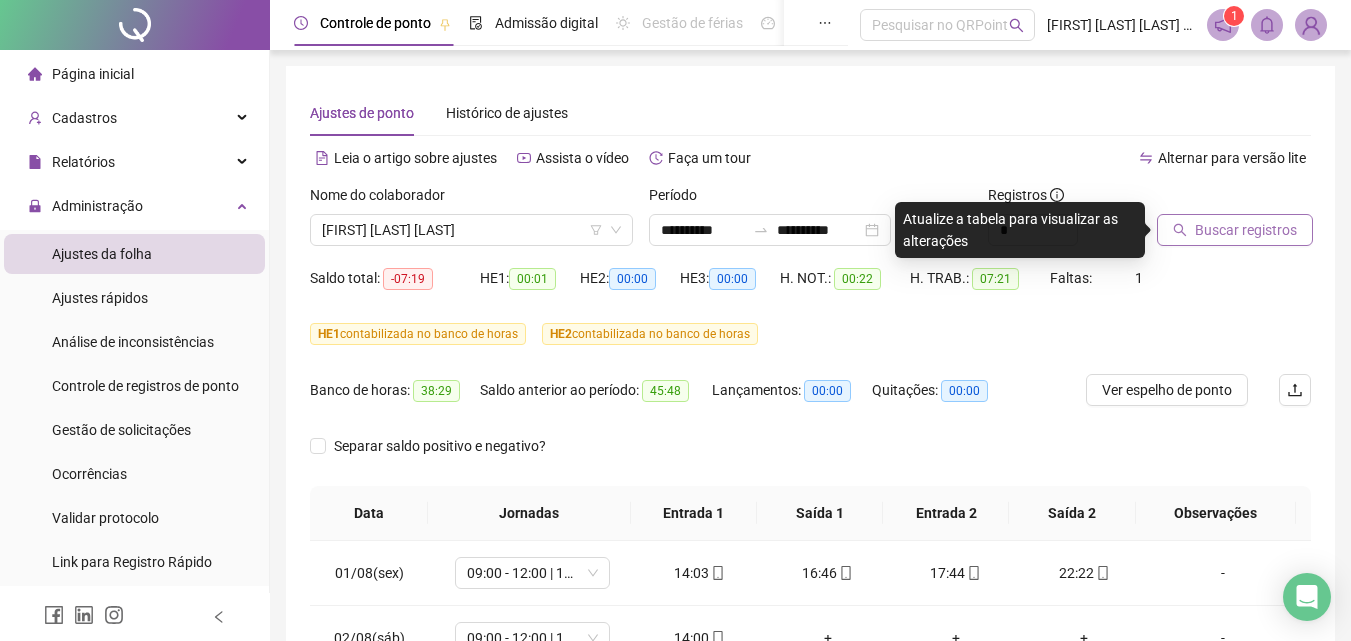 click on "Buscar registros" at bounding box center (1235, 230) 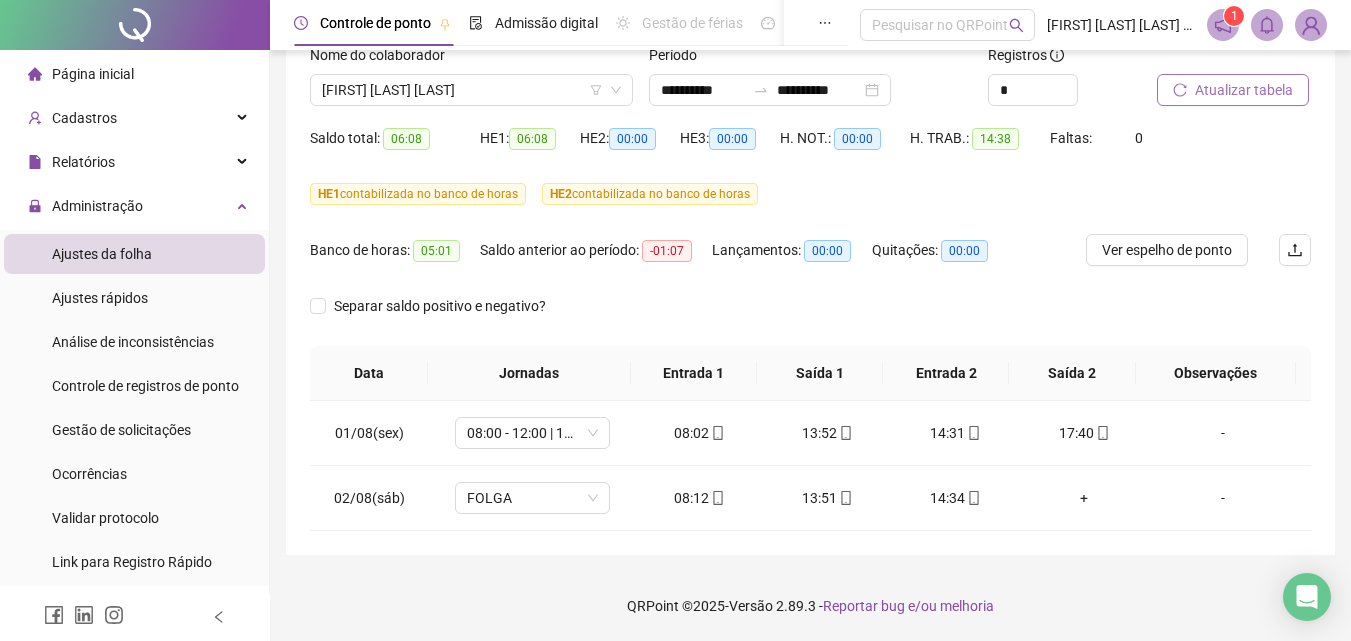 scroll, scrollTop: 0, scrollLeft: 0, axis: both 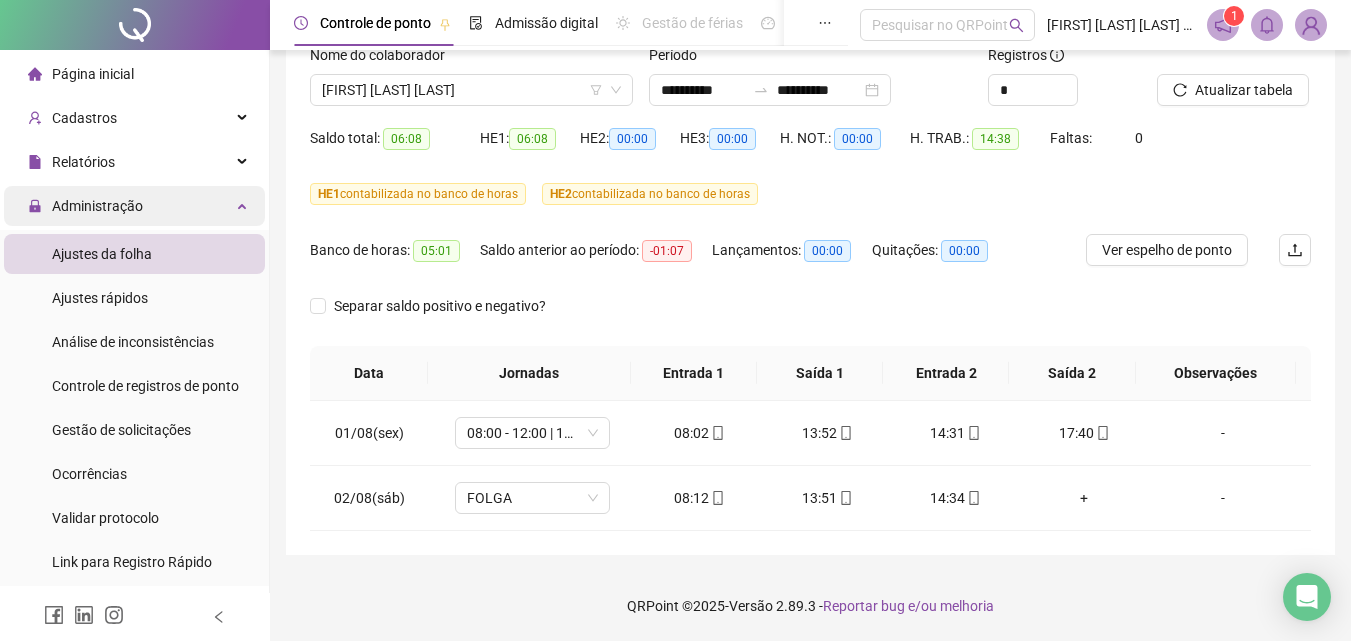 click at bounding box center [244, 204] 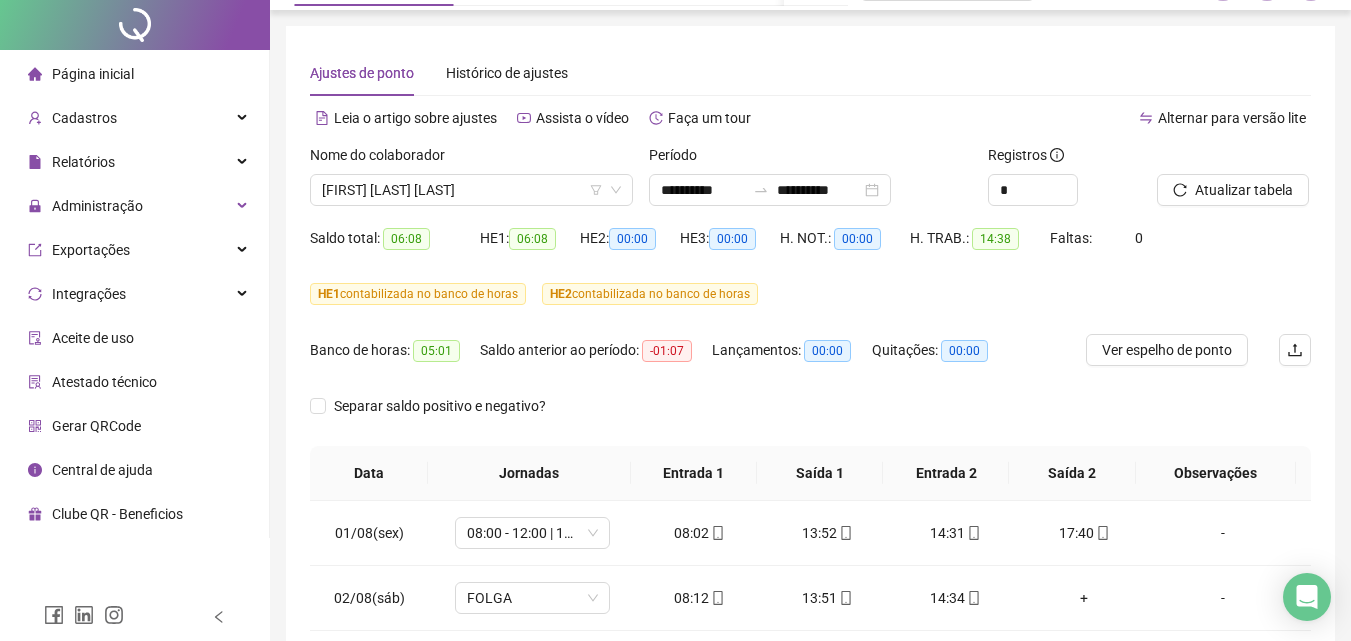 scroll, scrollTop: 0, scrollLeft: 0, axis: both 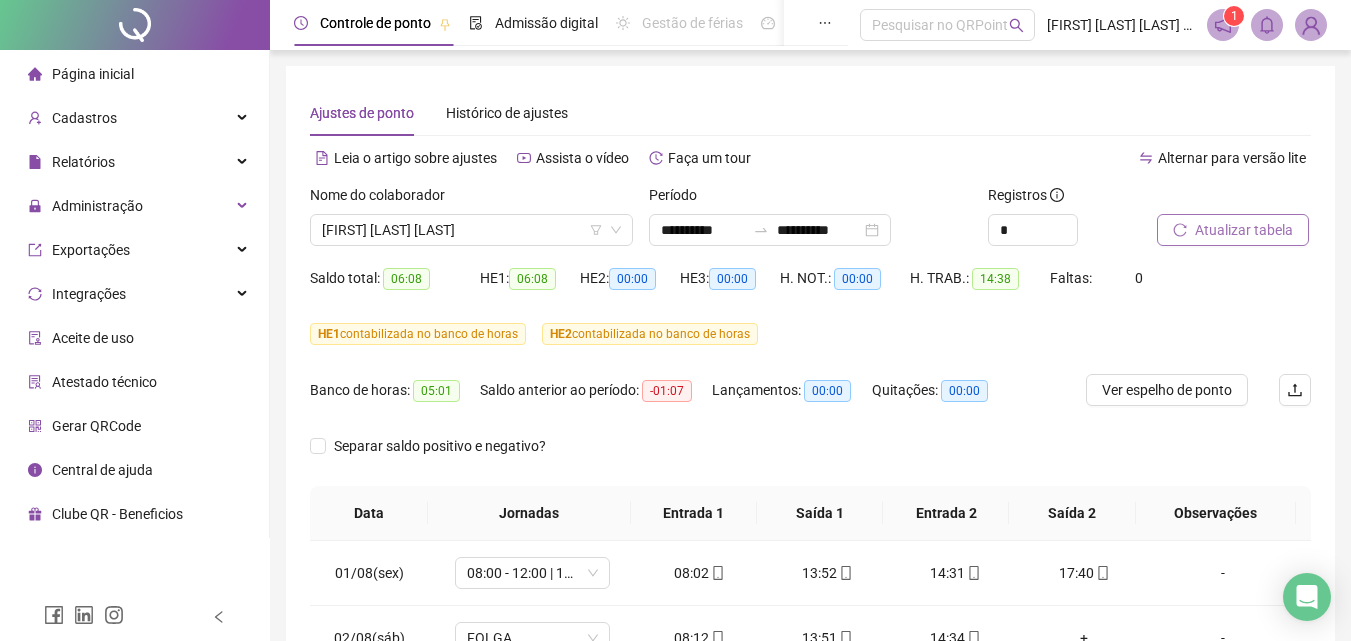 click on "Atualizar tabela" at bounding box center [1244, 230] 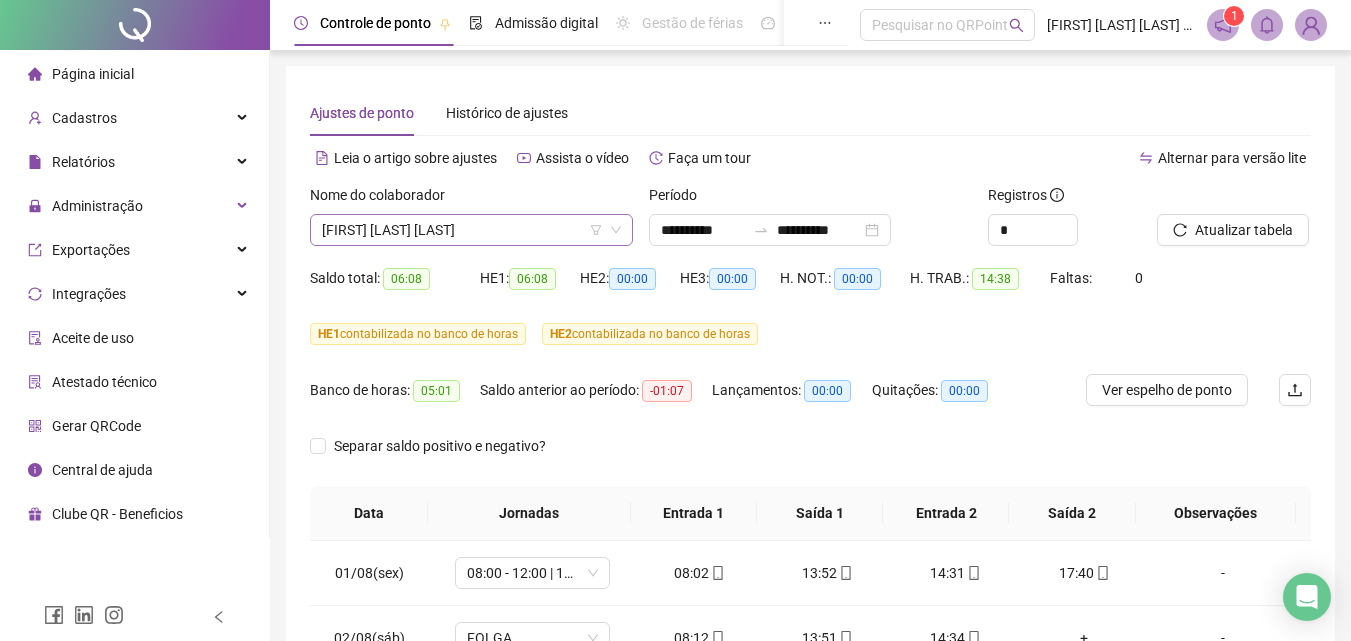 click on "[FIRST] [LAST] [LAST]" at bounding box center (471, 230) 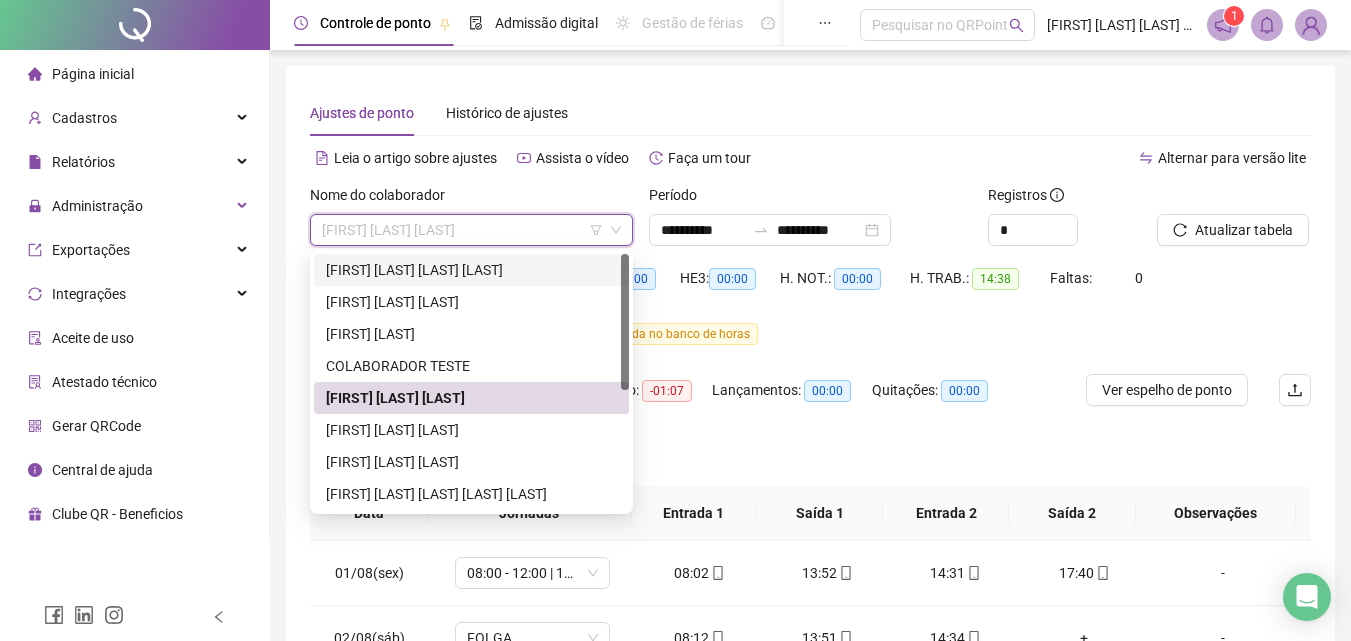 drag, startPoint x: 460, startPoint y: 277, endPoint x: 617, endPoint y: 279, distance: 157.01274 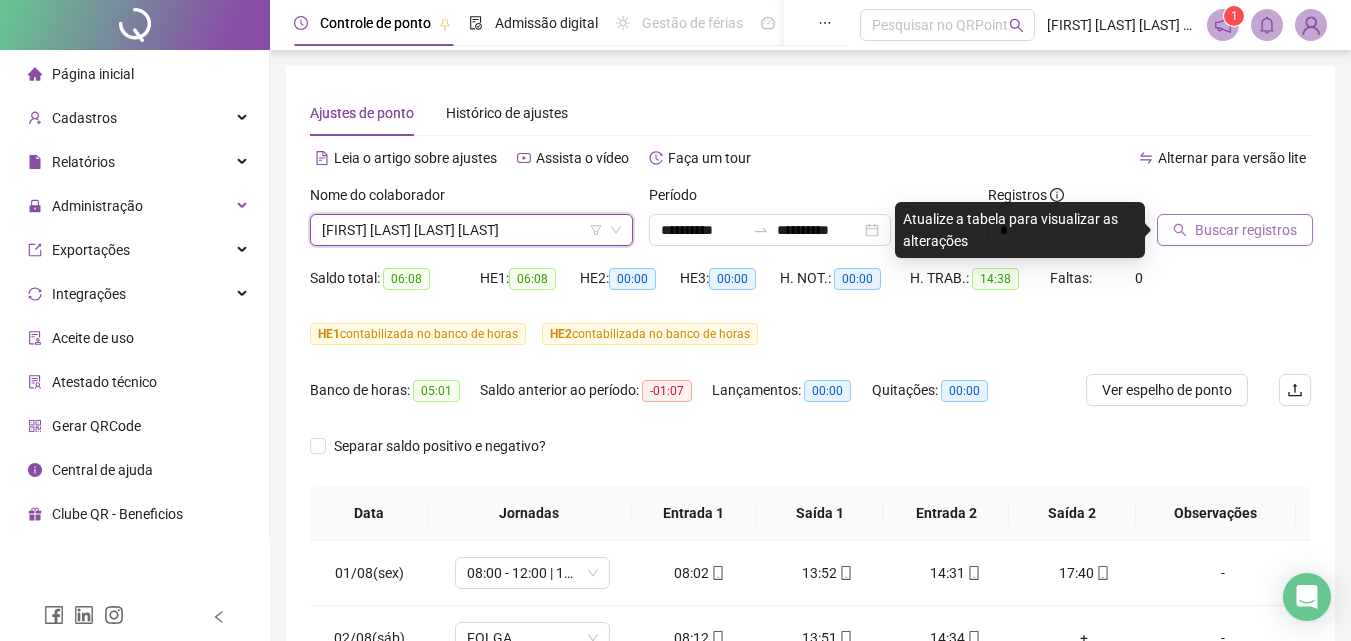 click on "Buscar registros" at bounding box center (1246, 230) 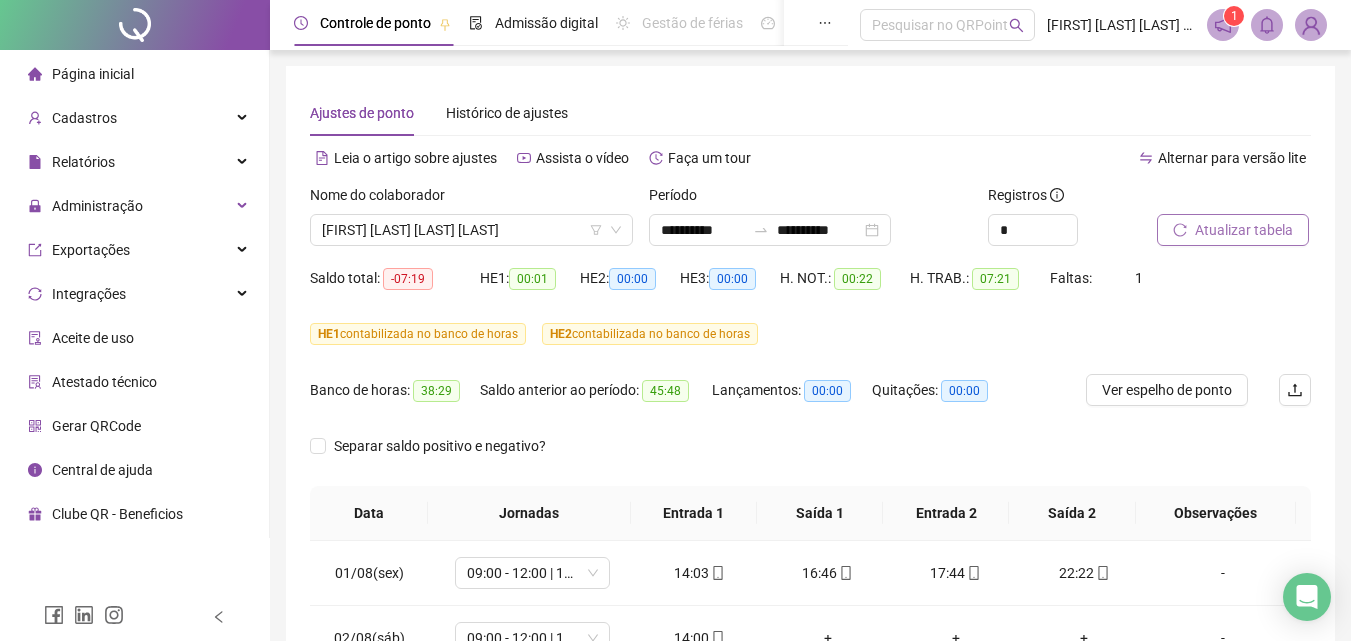scroll, scrollTop: 140, scrollLeft: 0, axis: vertical 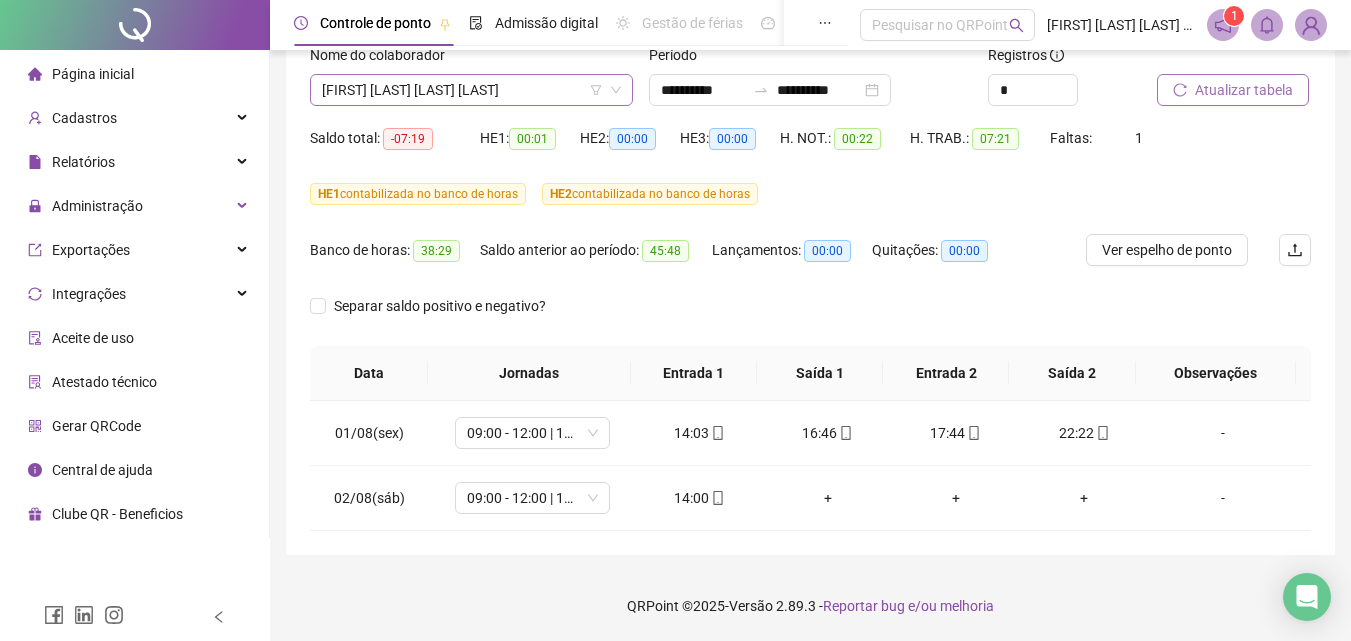 click on "[FIRST] [LAST] [LAST] [LAST]" at bounding box center [471, 90] 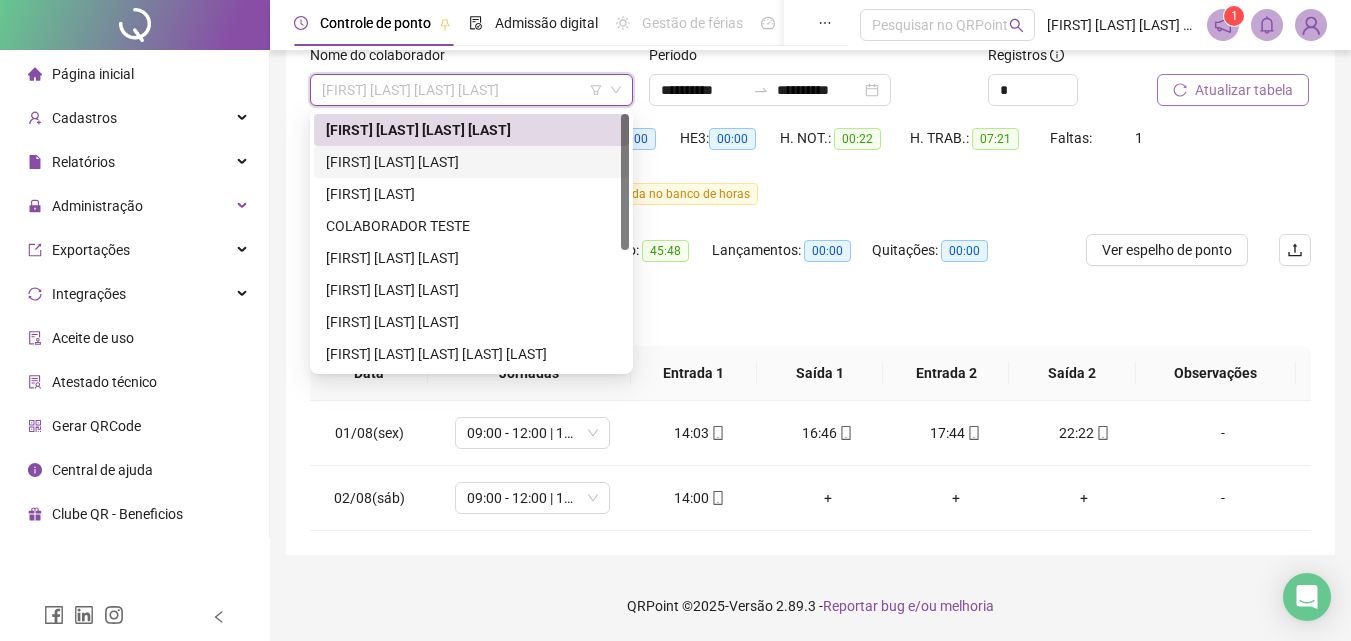 click on "[FIRST] [LAST] [LAST]" at bounding box center [471, 162] 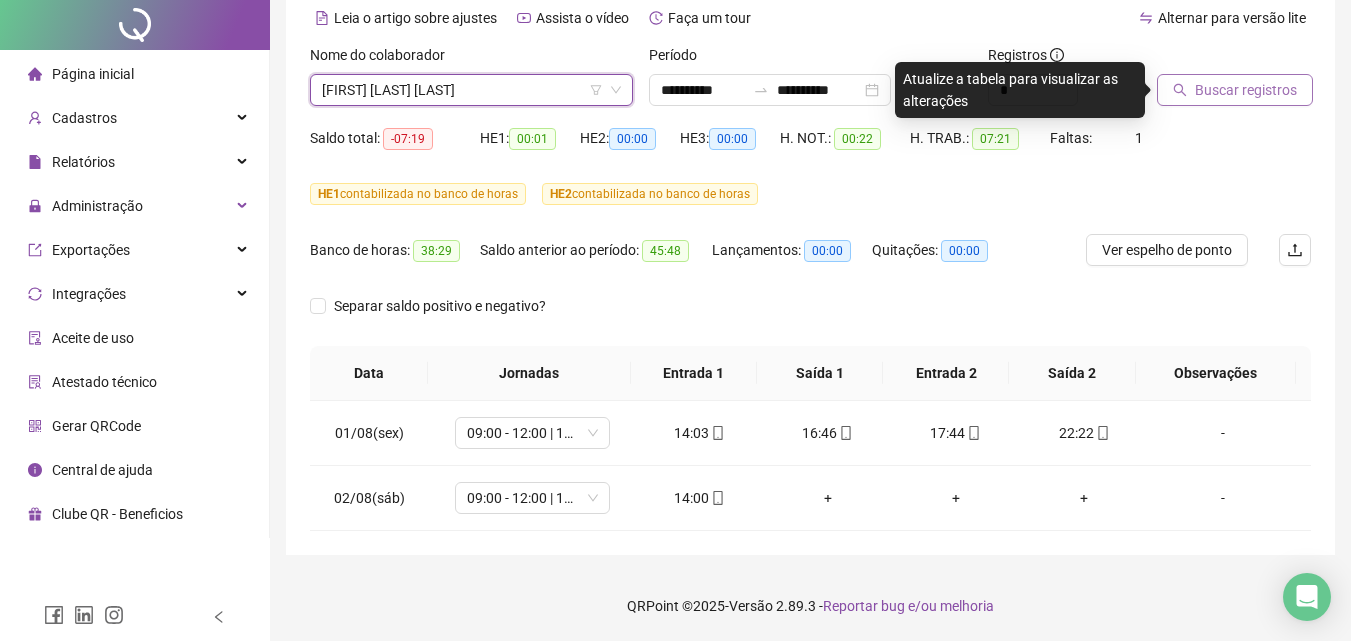 scroll, scrollTop: 0, scrollLeft: 0, axis: both 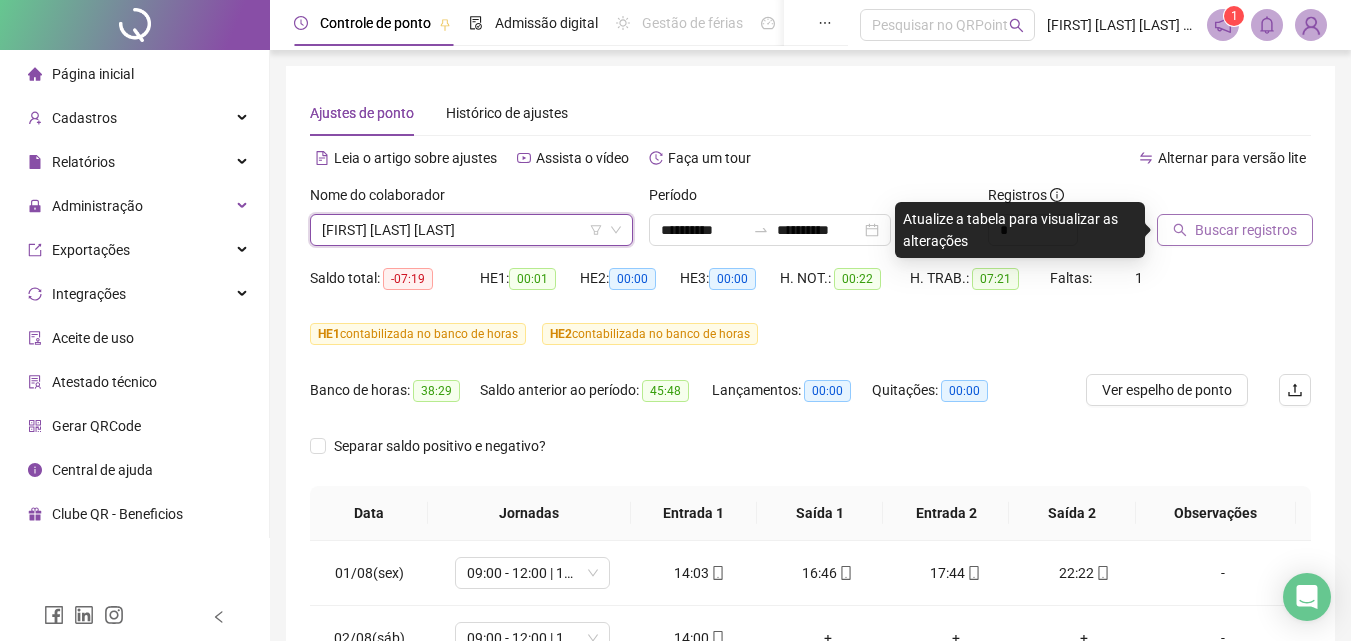 click on "[FIRST] [LAST] [LAST]" at bounding box center (471, 230) 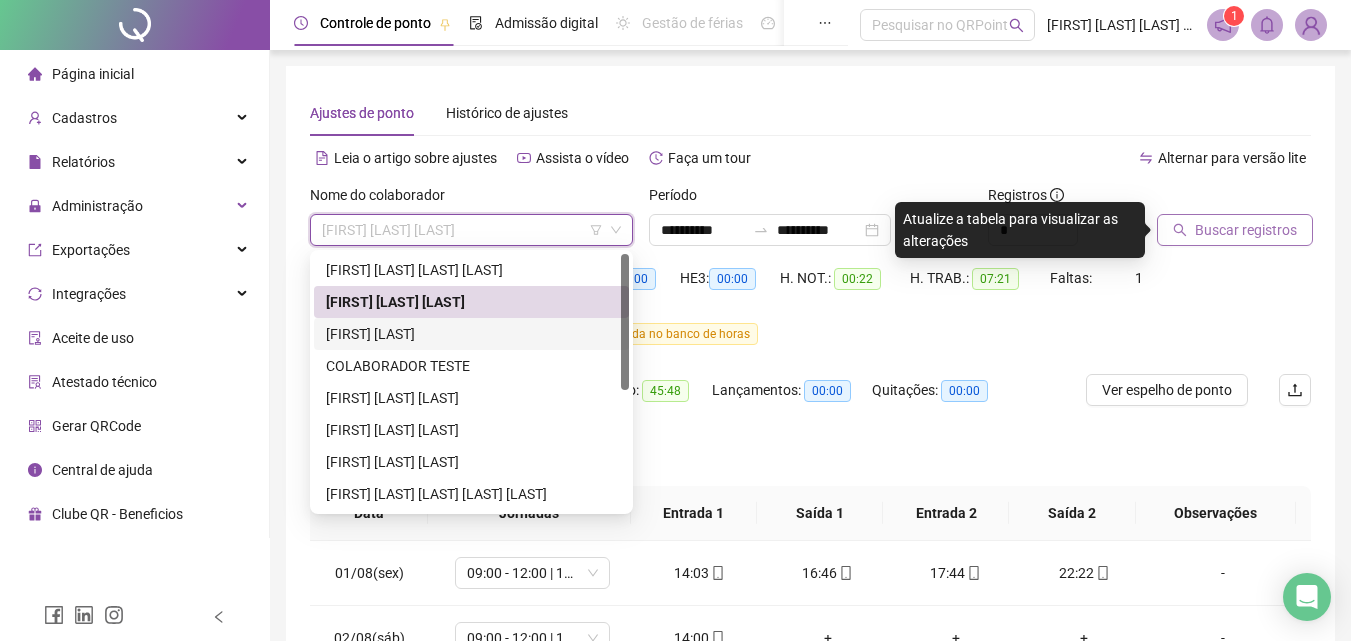 click on "[FIRST] [LAST]" at bounding box center [471, 334] 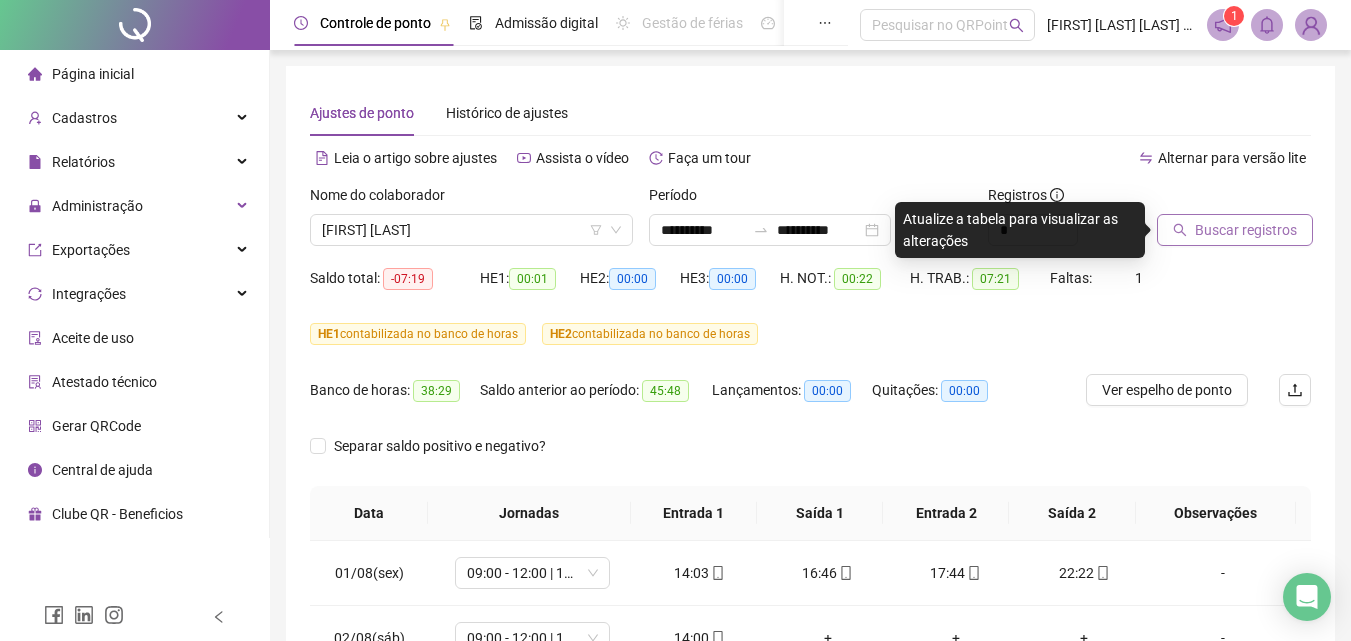 click on "Buscar registros" at bounding box center (1246, 230) 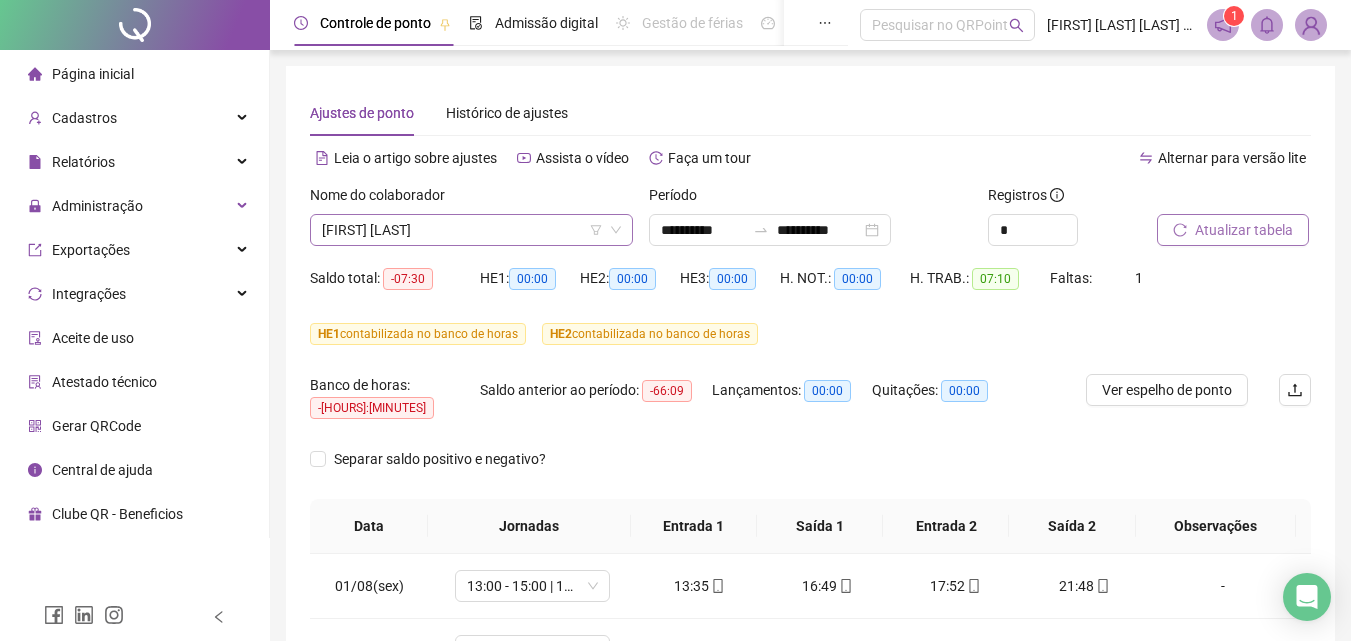 click on "[FIRST] [LAST]" at bounding box center (471, 230) 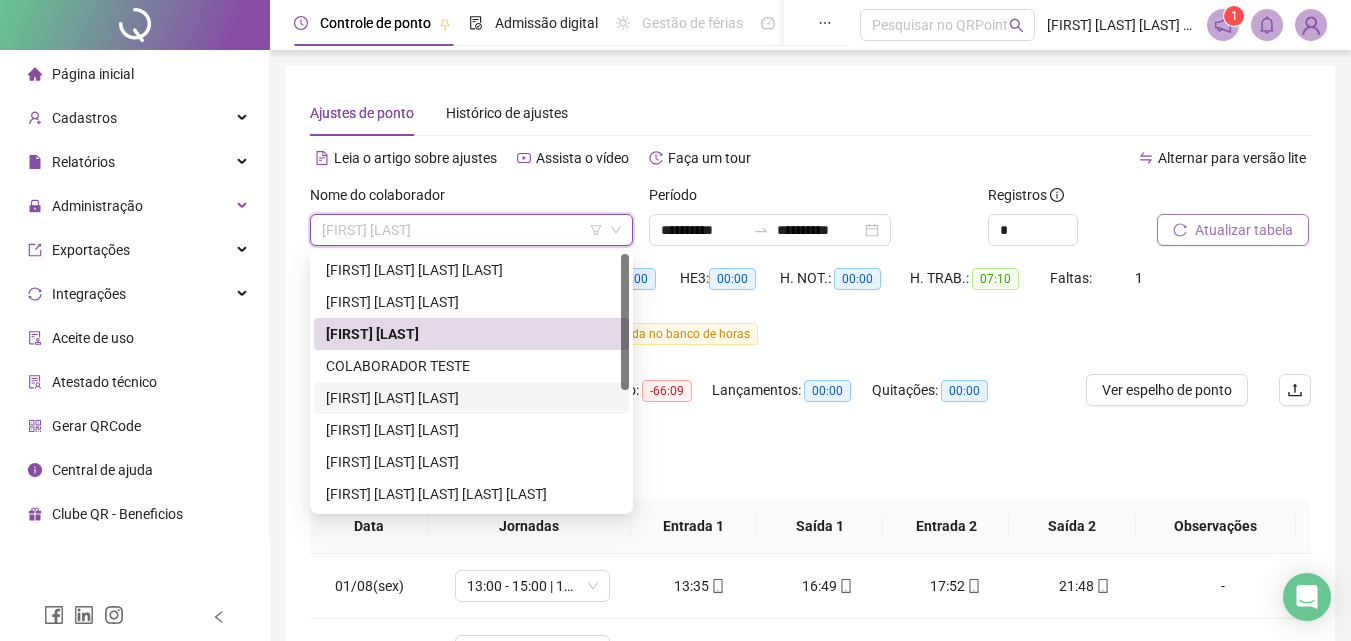 click on "[FIRST] [LAST] [LAST]" at bounding box center [471, 398] 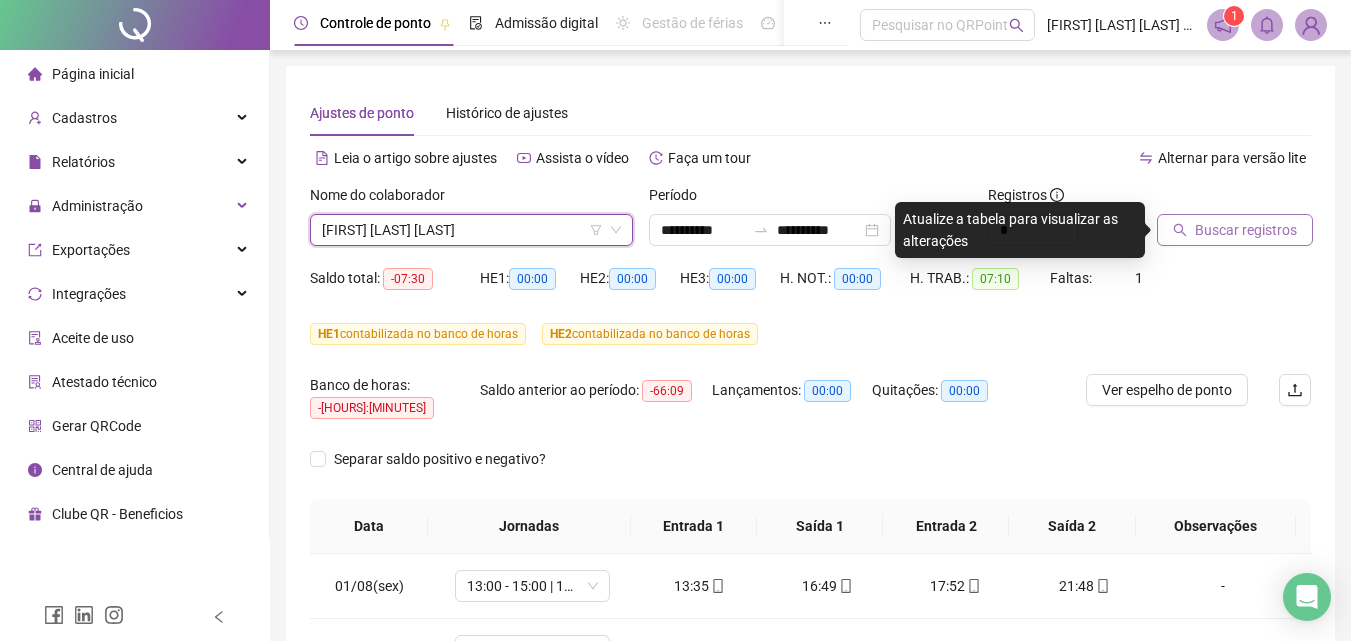 click on "Buscar registros" at bounding box center (1246, 230) 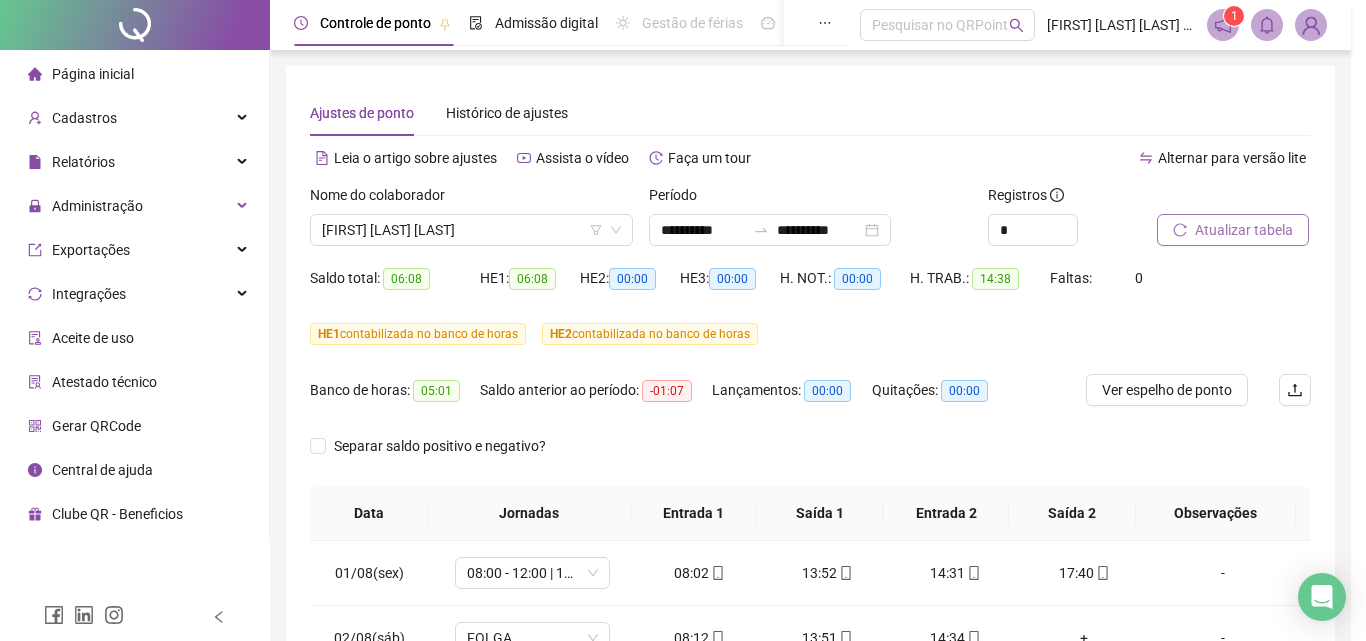click on "[FIRST] [LAST] [LAST]" at bounding box center (471, 230) 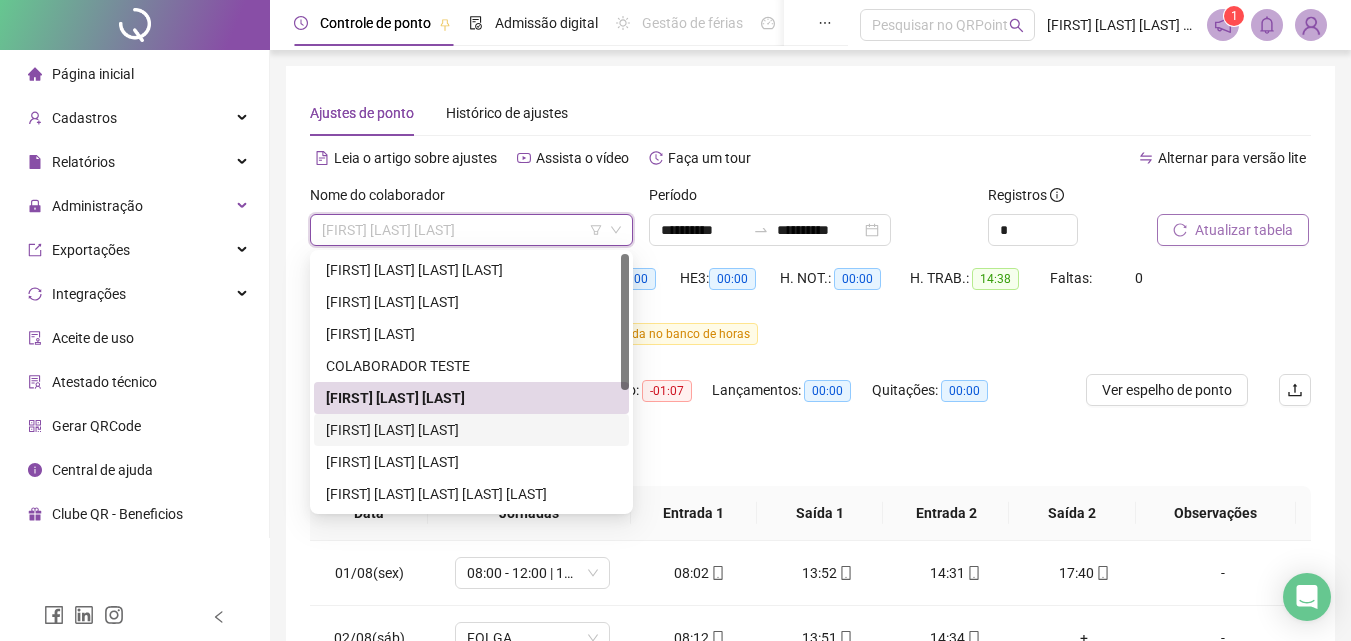 click on "[FIRST] [LAST] [LAST]" at bounding box center [471, 430] 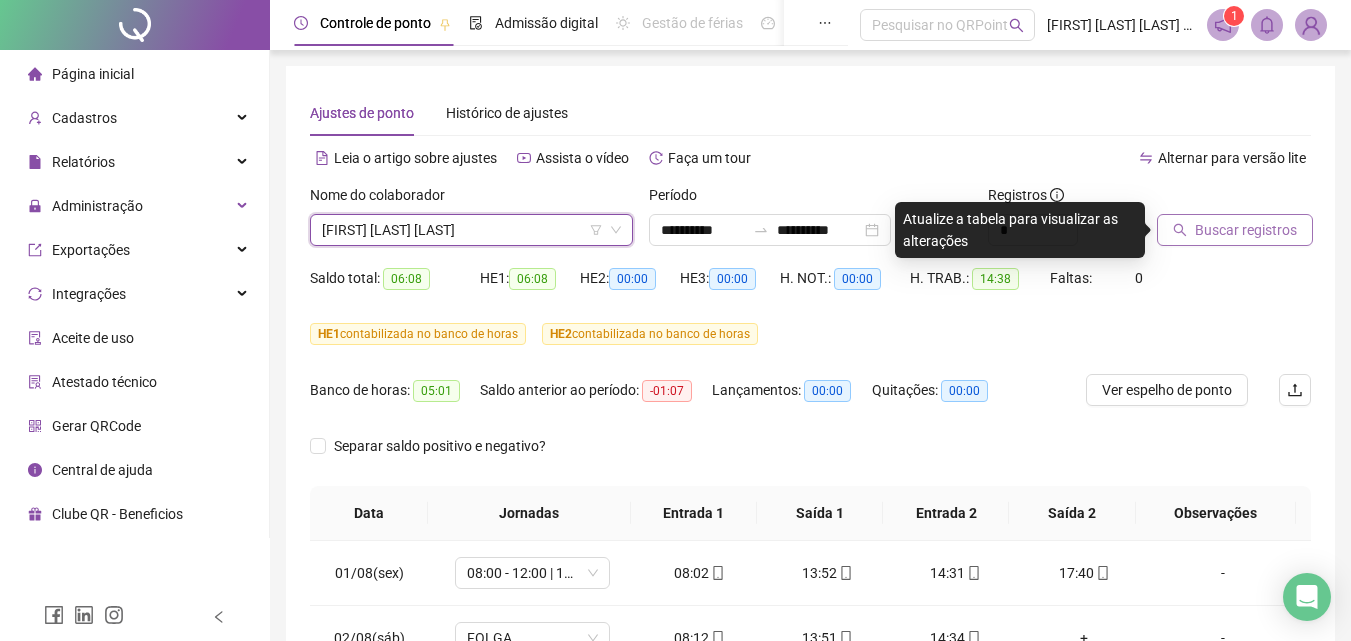 click on "Buscar registros" at bounding box center (1246, 230) 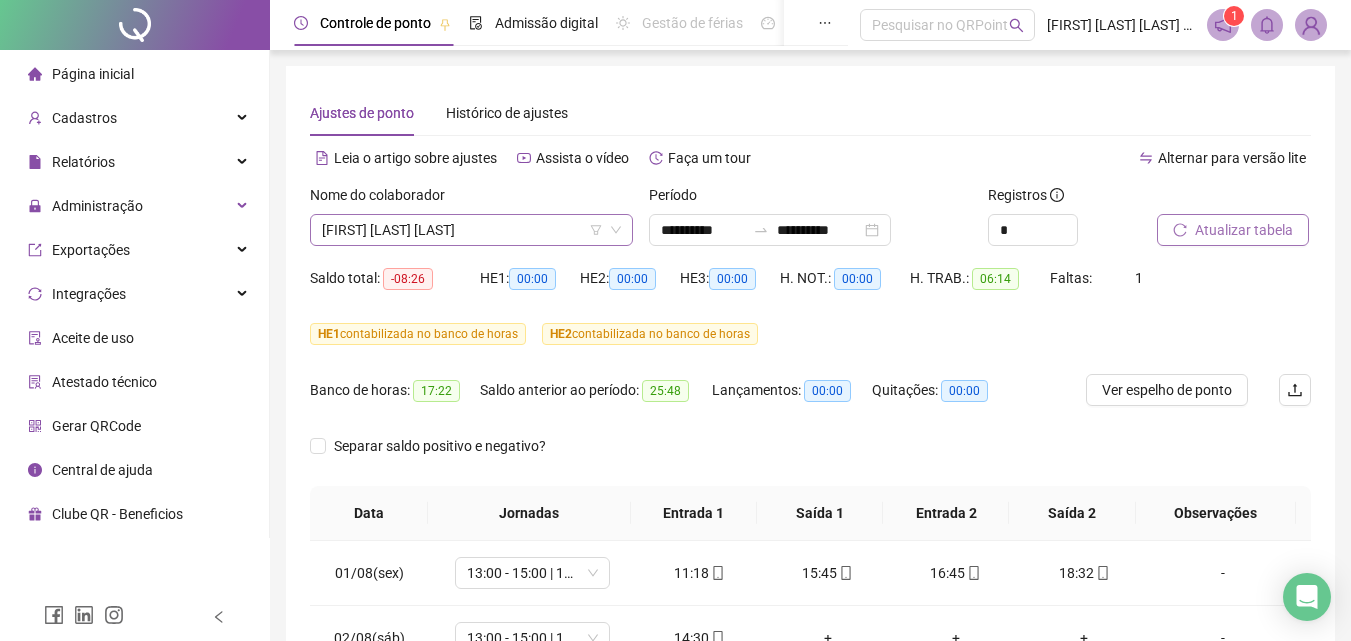 click on "[FIRST] [LAST] [LAST]" at bounding box center [471, 230] 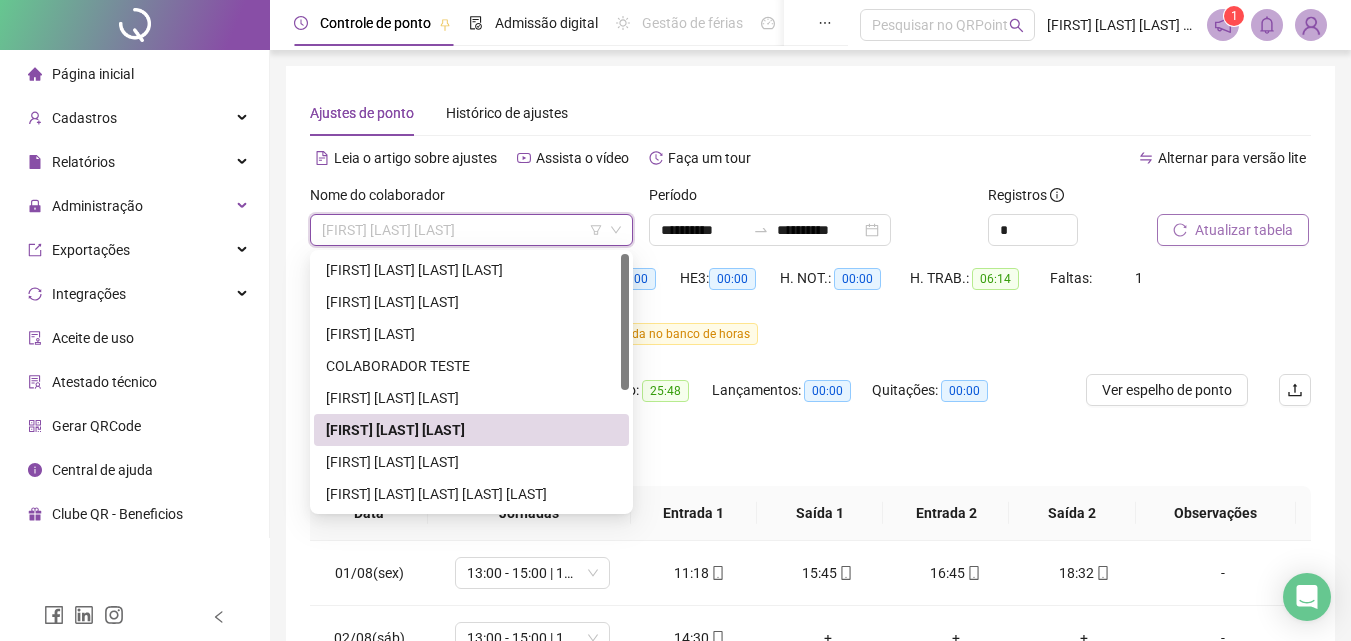 click on "[FIRST] [LAST] [LAST]" at bounding box center (471, 230) 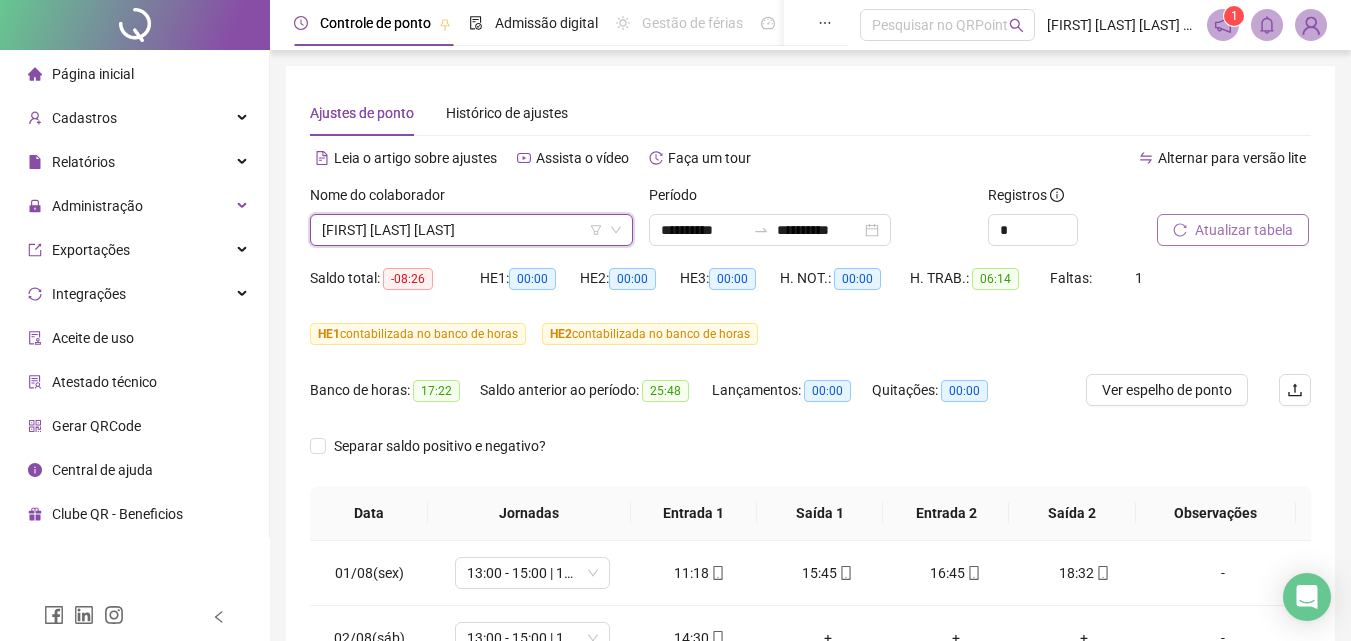 click on "[FIRST] [LAST] [LAST]" at bounding box center [471, 230] 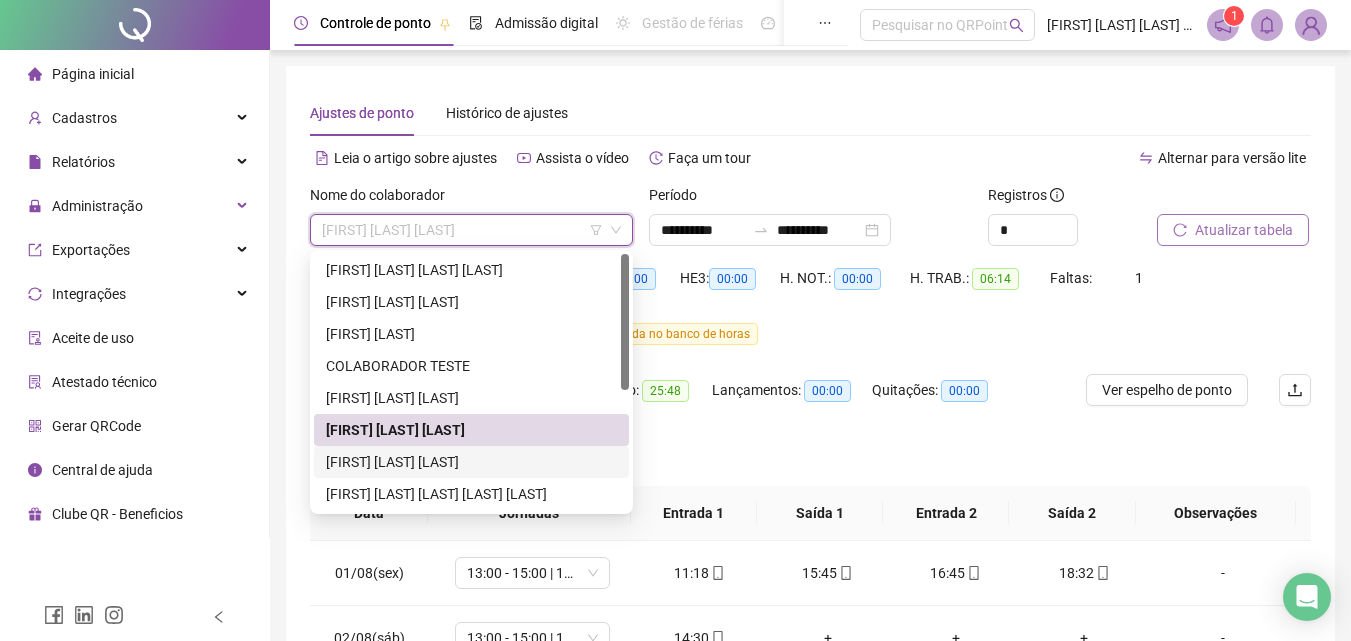 click on "[FIRST] [LAST] [LAST]" at bounding box center (471, 462) 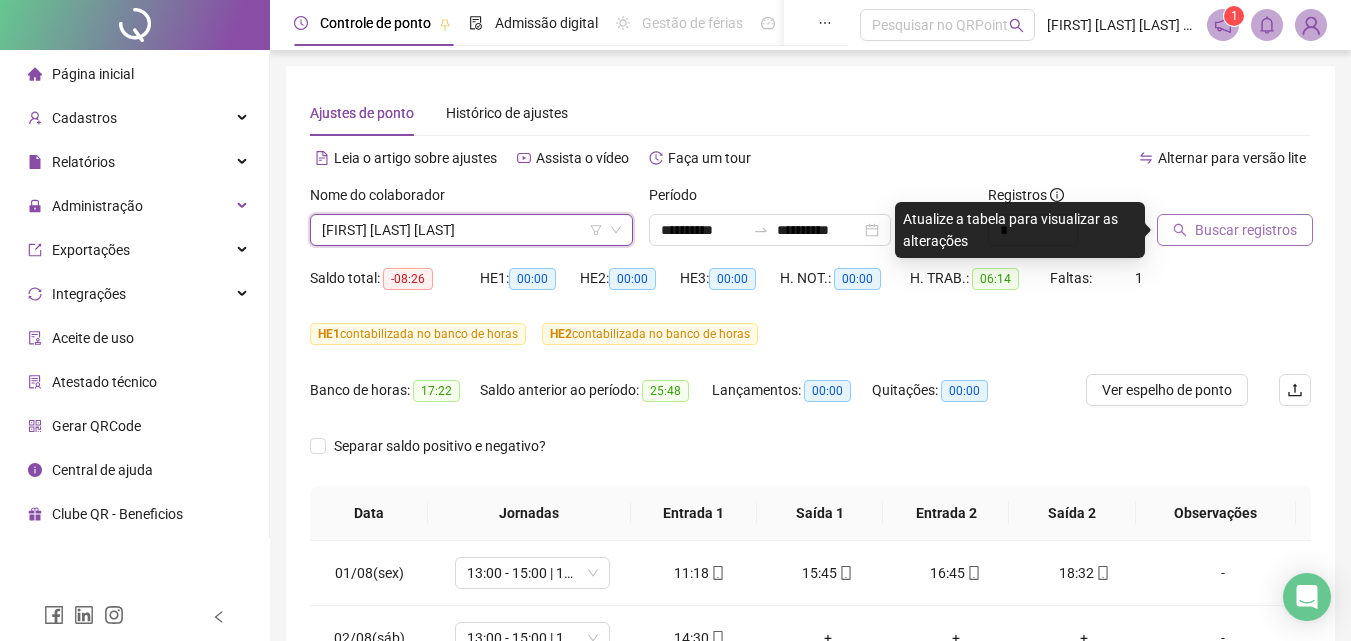 click on "Buscar registros" at bounding box center [1246, 230] 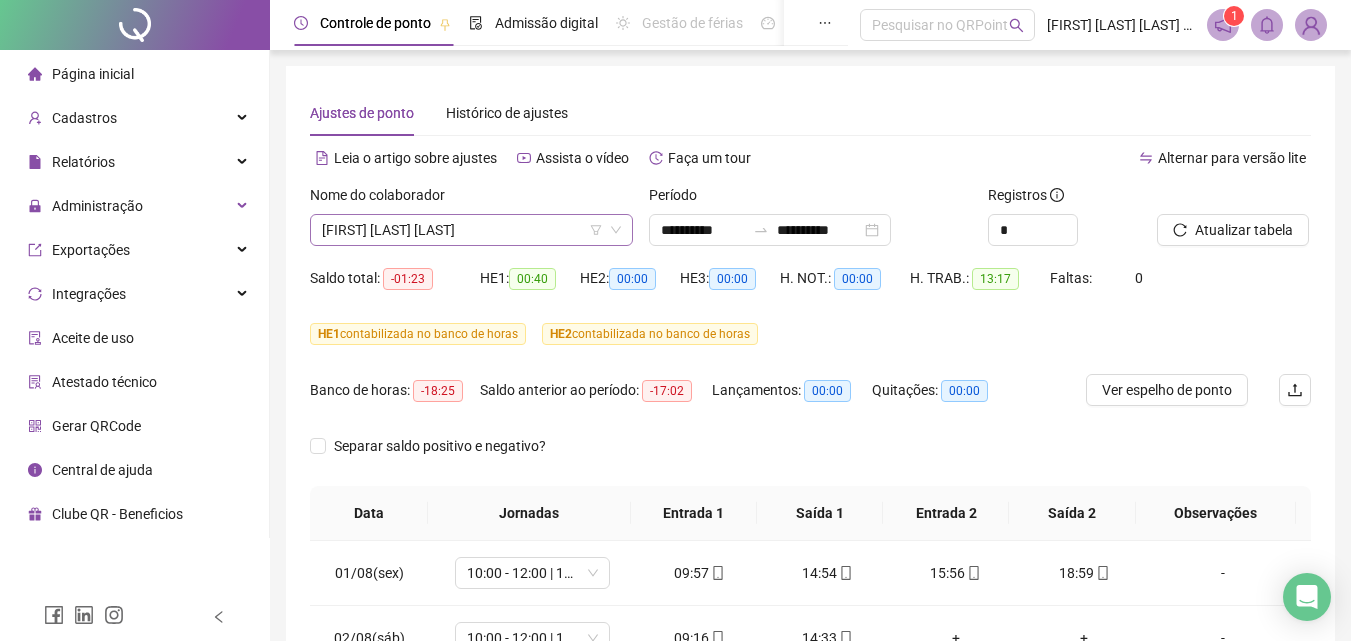 click on "[FIRST] [LAST] [LAST]" at bounding box center [471, 230] 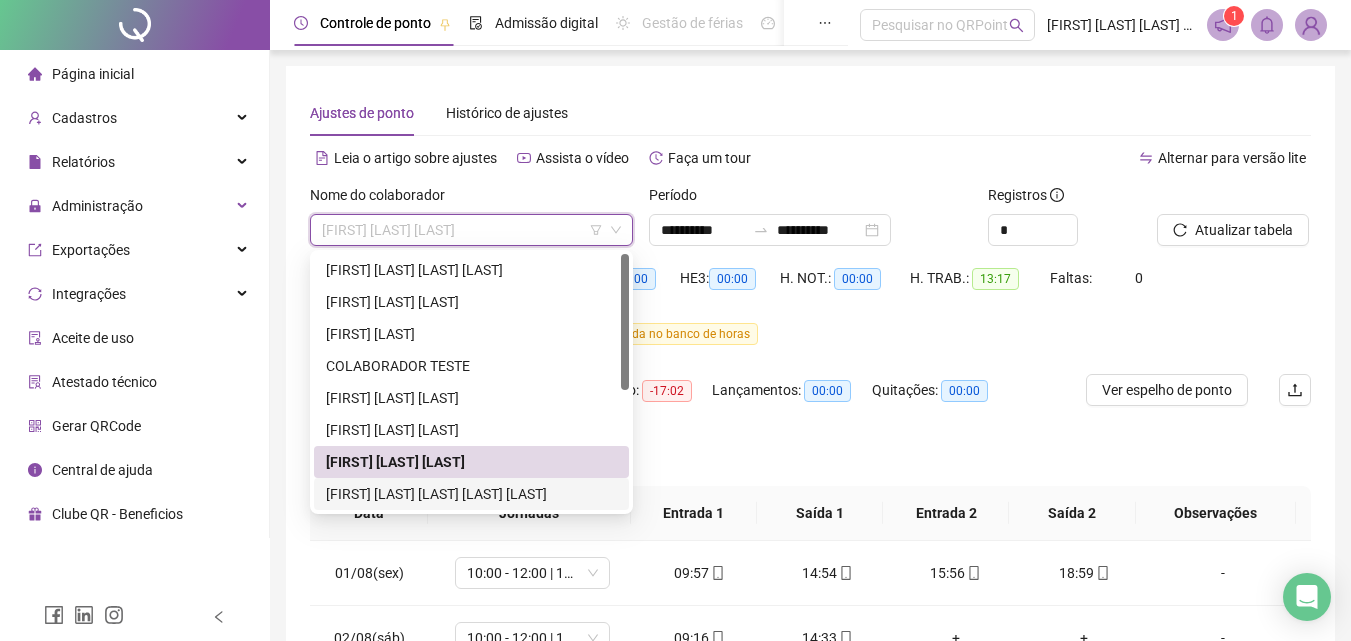 click on "[FIRST] [LAST] [LAST] [LAST] [LAST]" at bounding box center [471, 494] 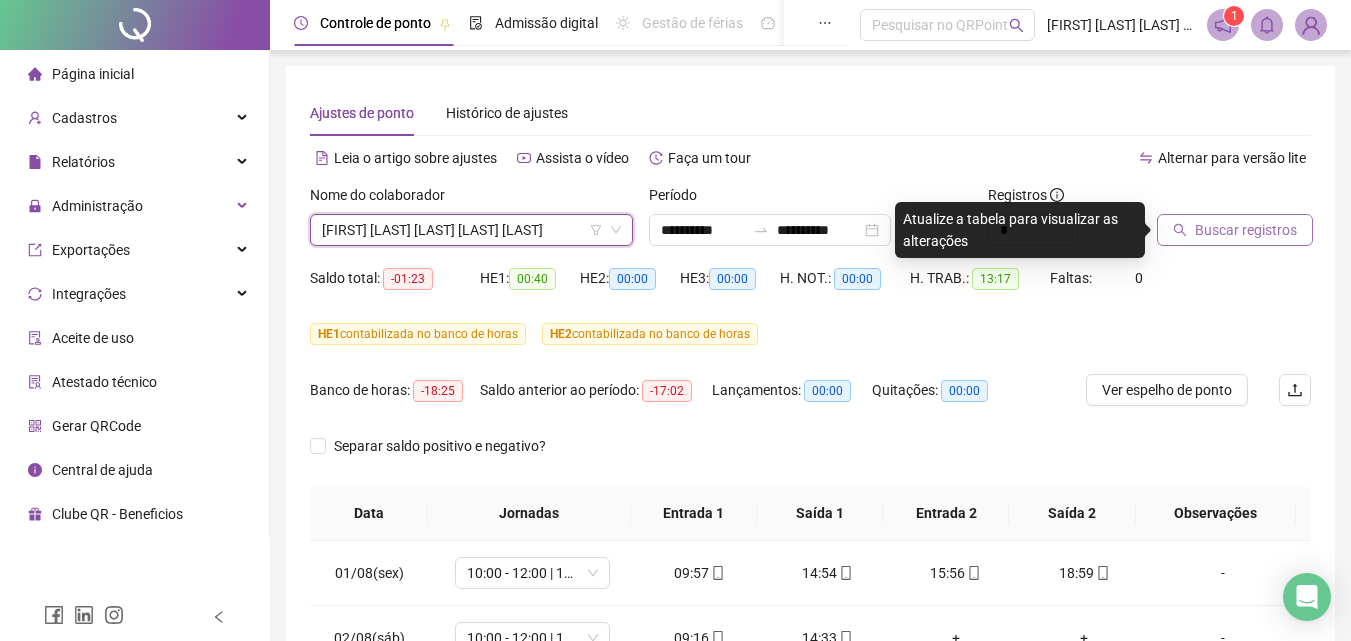 click on "Buscar registros" at bounding box center (1246, 230) 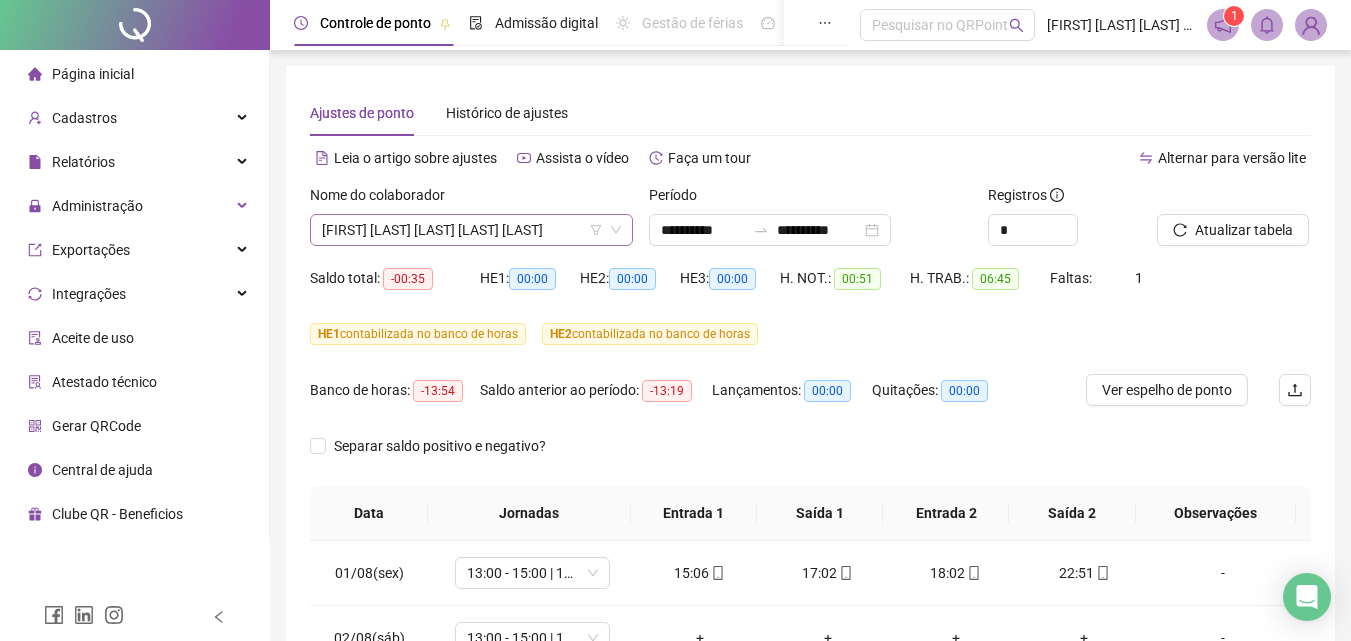 click on "[FIRST] [LAST] [LAST] [LAST] [LAST]" at bounding box center (471, 230) 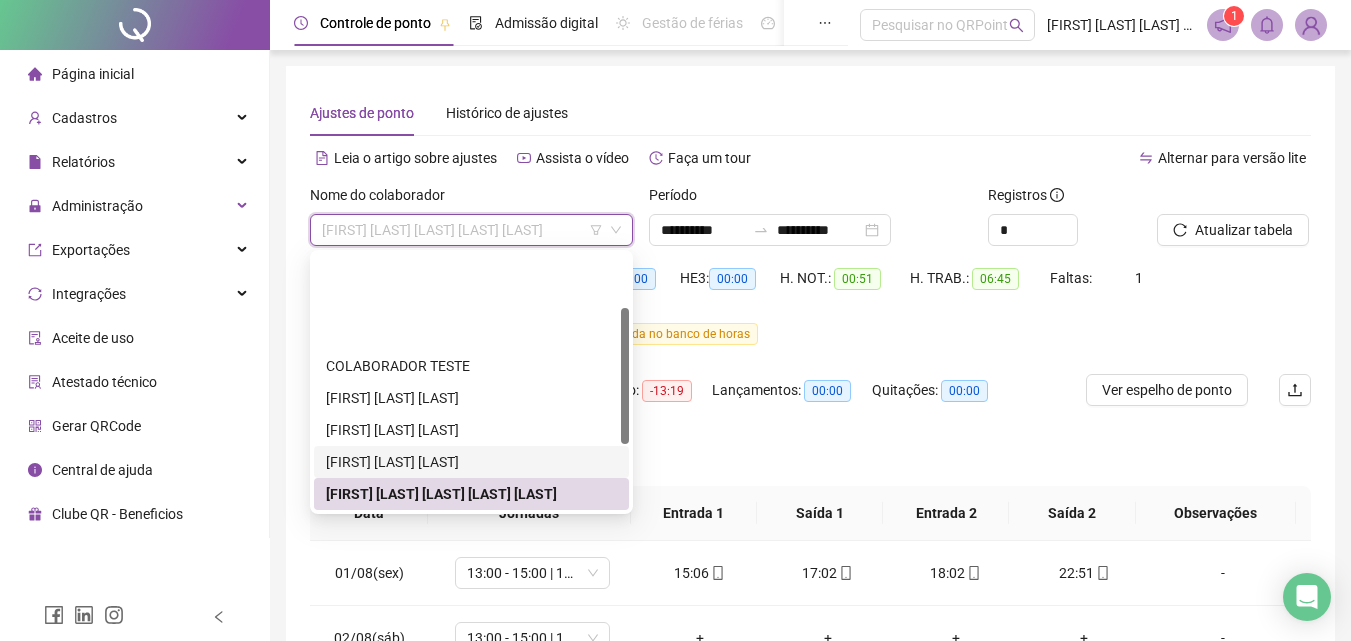scroll, scrollTop: 100, scrollLeft: 0, axis: vertical 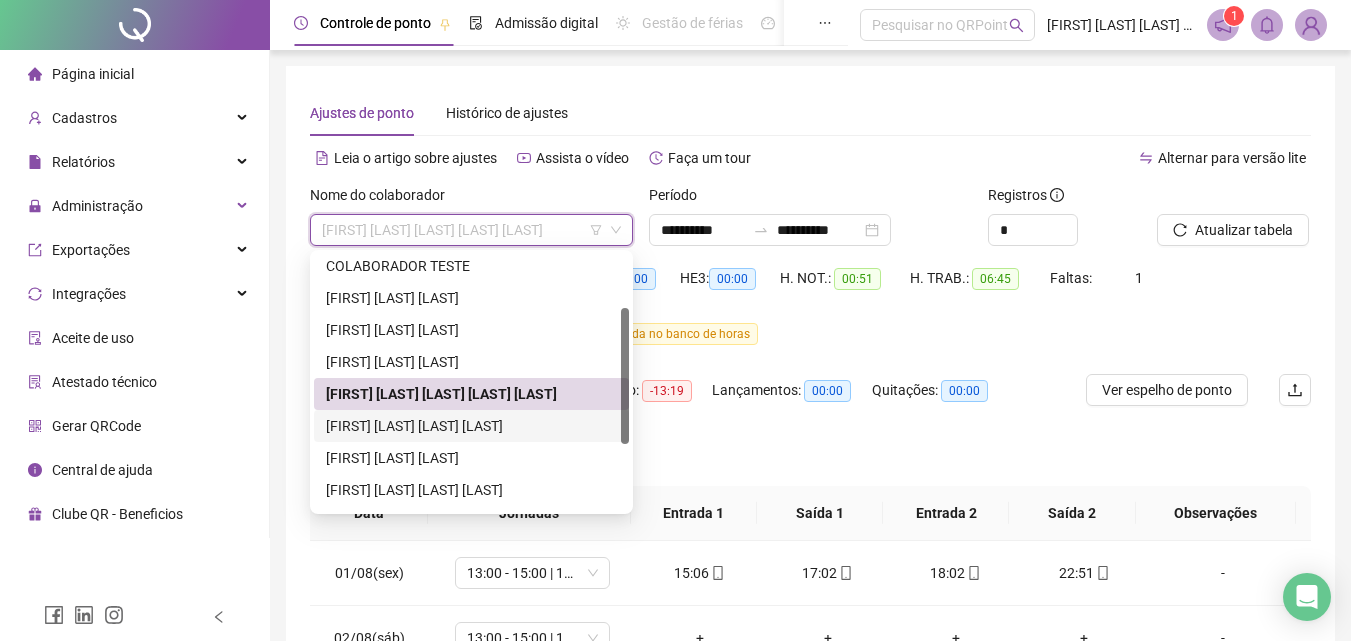 click on "[FIRST] [LAST] [LAST] [LAST]" at bounding box center [471, 426] 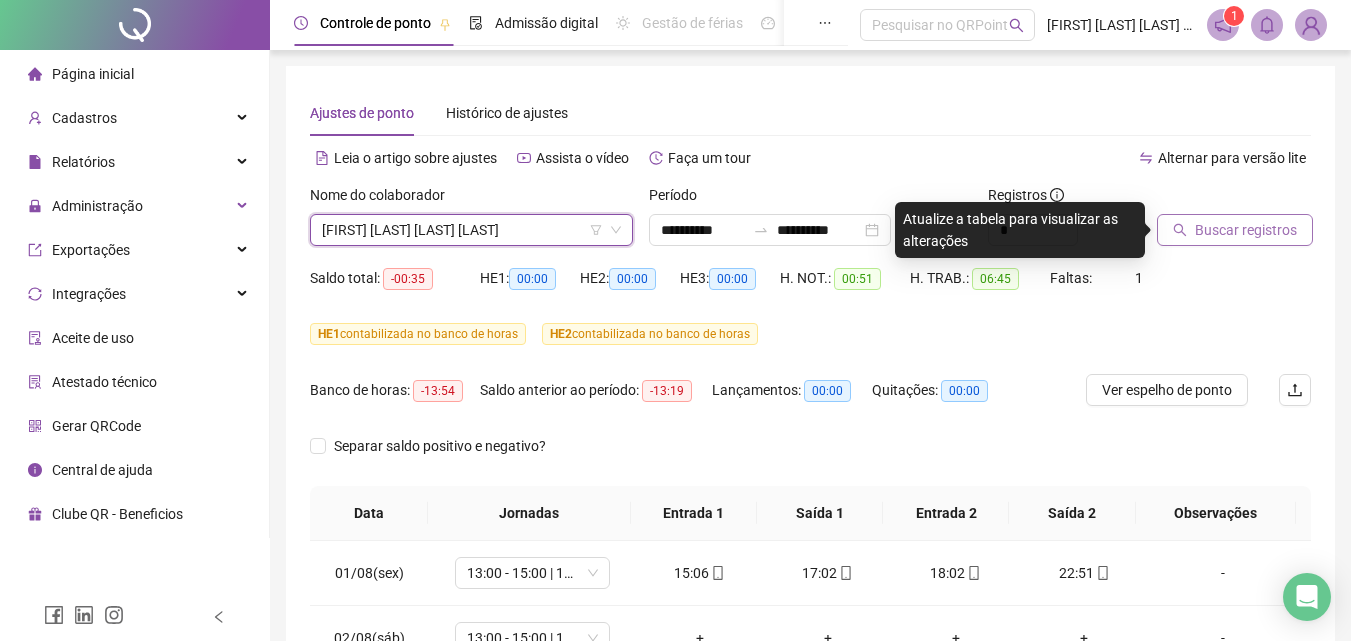 click on "Buscar registros" at bounding box center [1246, 230] 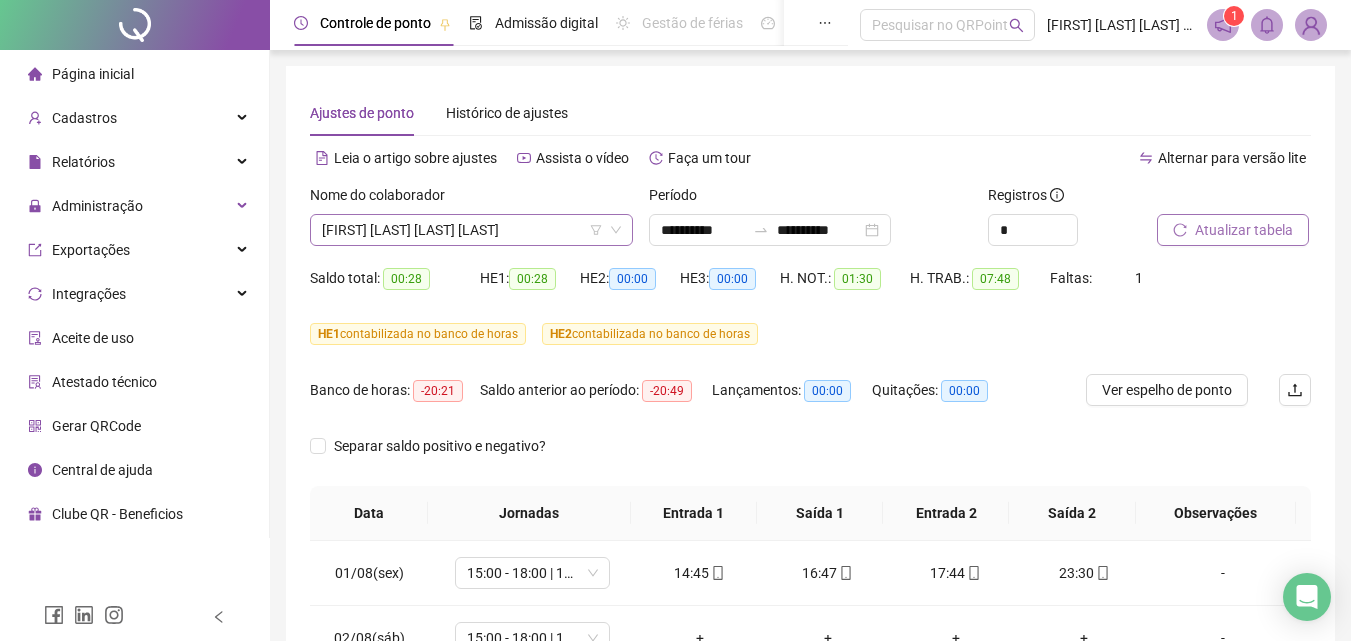 click on "[FIRST] [LAST] [LAST] [LAST]" at bounding box center (471, 230) 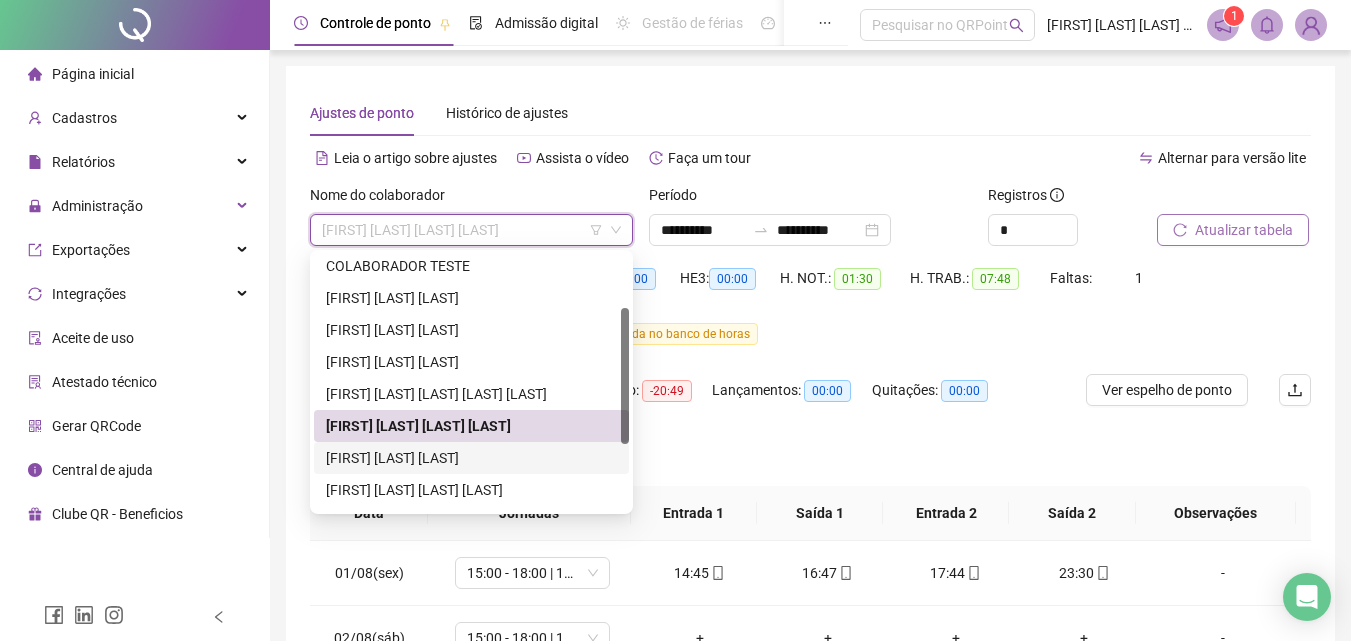 click on "[FIRST] [LAST] [LAST]" at bounding box center (471, 458) 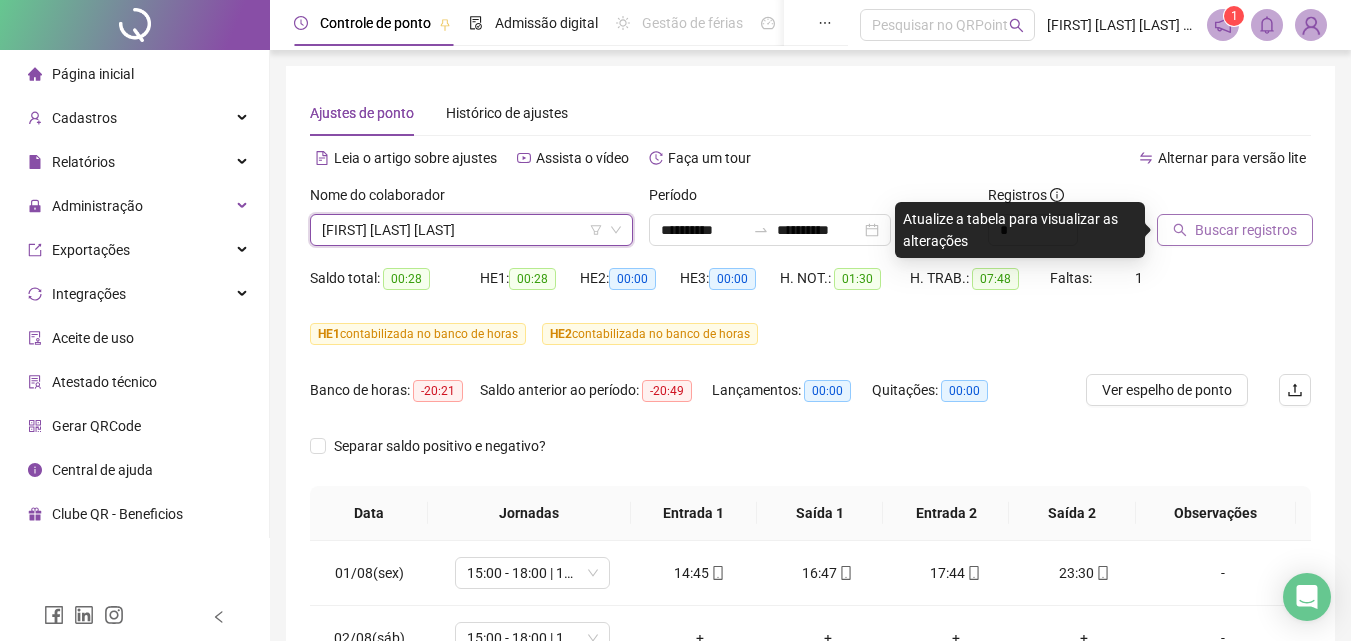 click on "Buscar registros" at bounding box center (1235, 230) 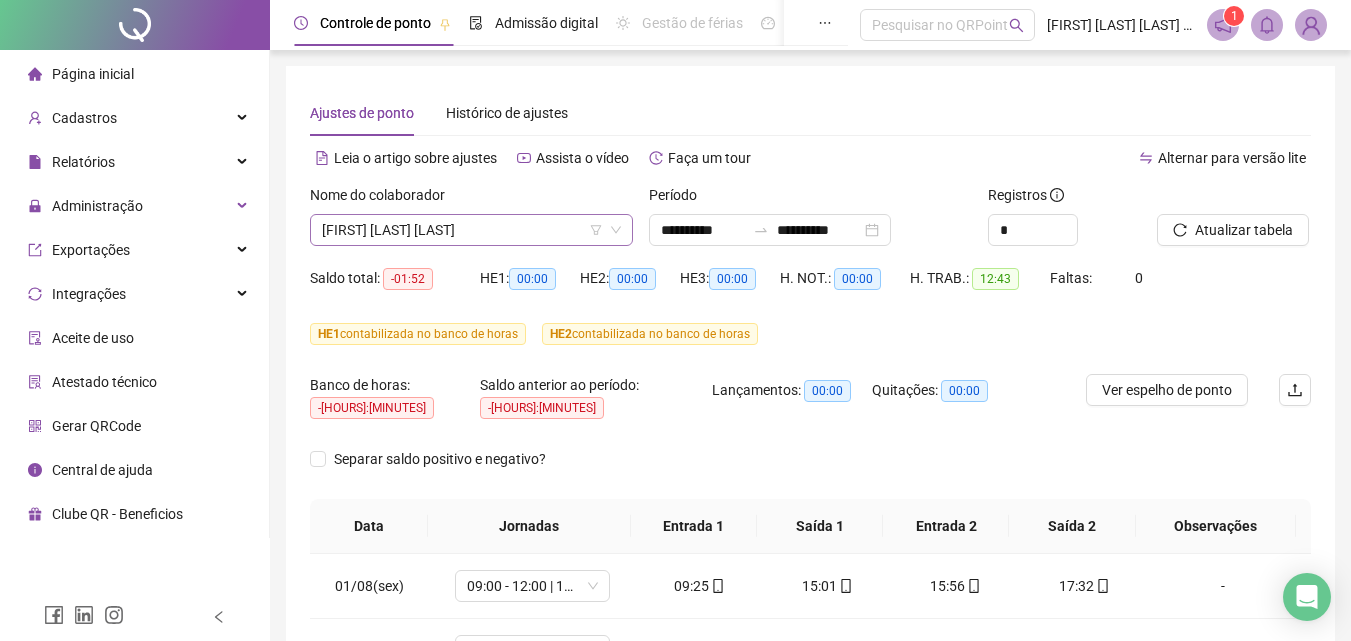 click on "[FIRST] [LAST] [LAST]" at bounding box center (471, 230) 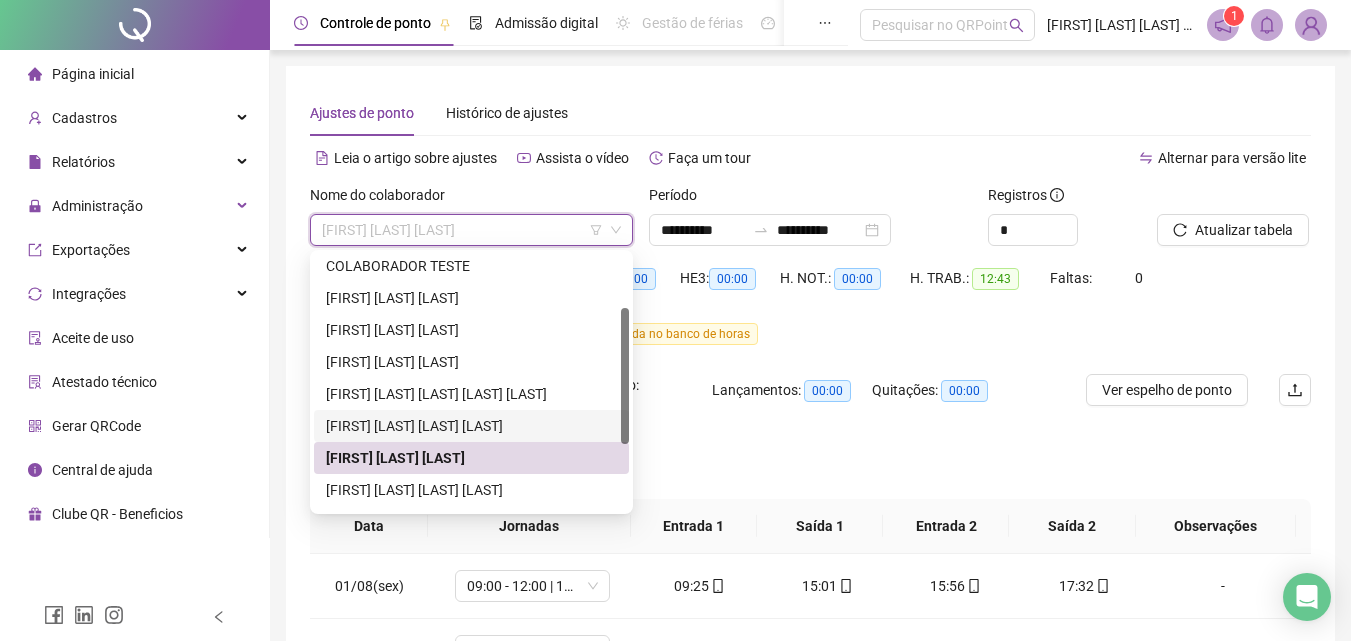 click on "[FIRST] [LAST] [LAST] [LAST]" at bounding box center [471, 426] 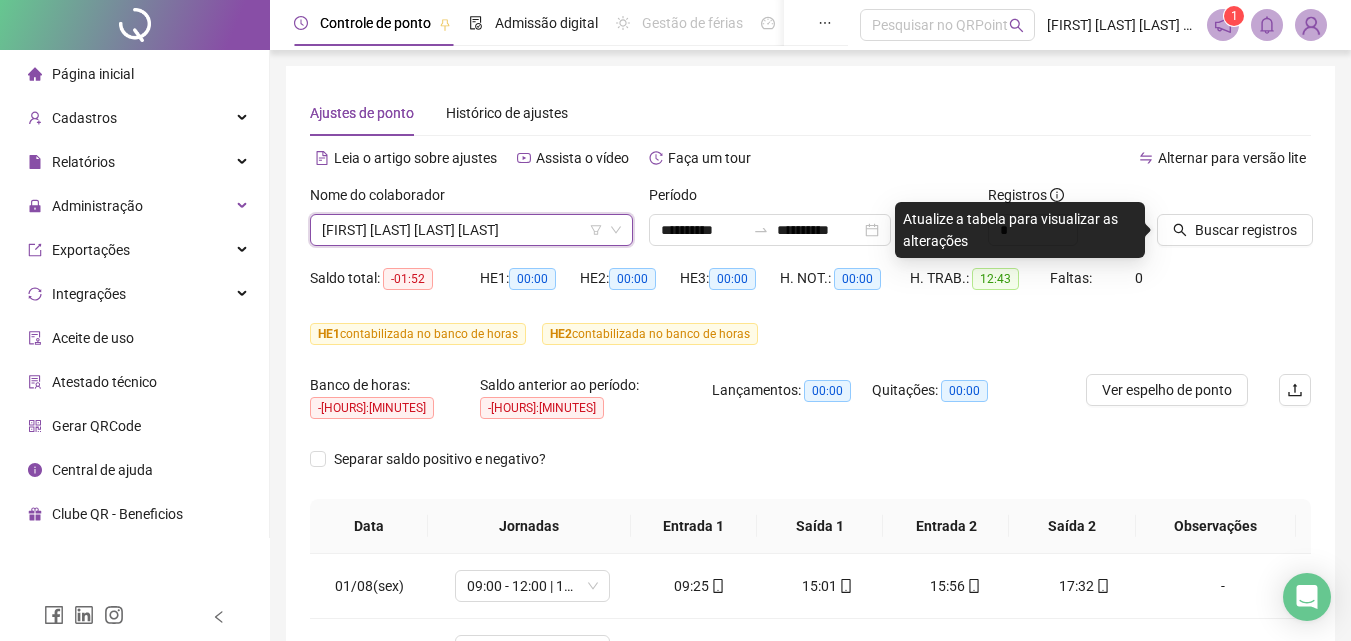 click on "Buscar registros" at bounding box center [1246, 230] 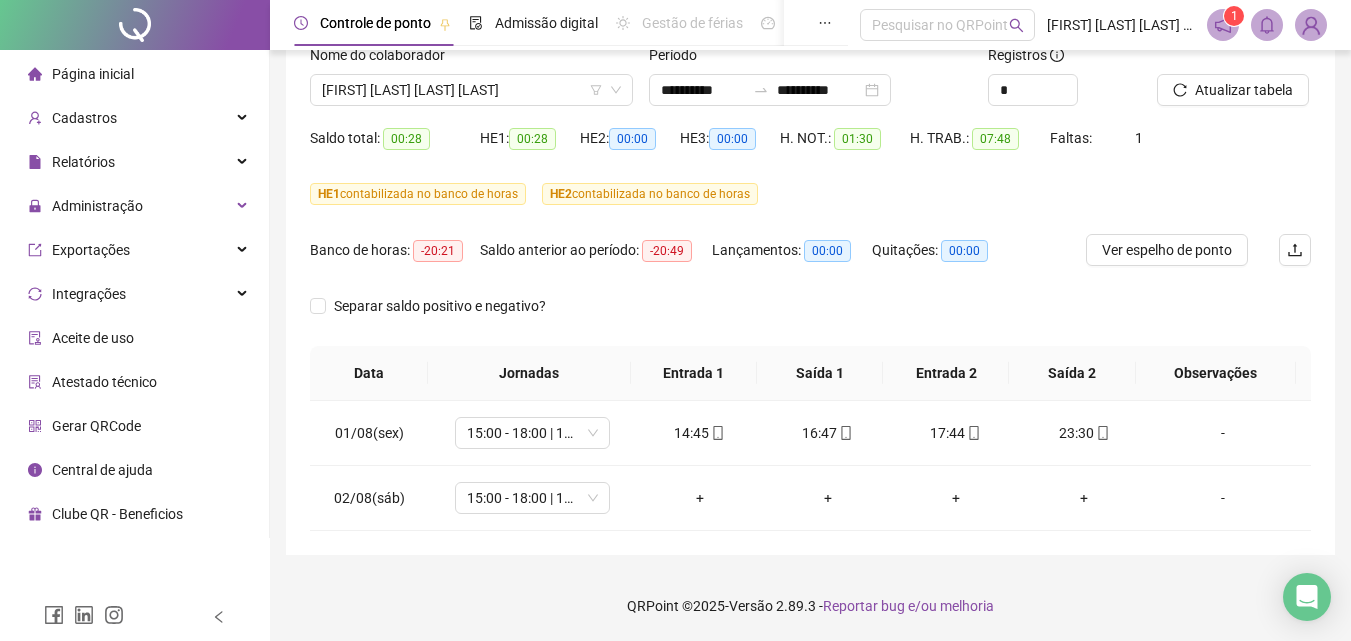 scroll, scrollTop: 40, scrollLeft: 0, axis: vertical 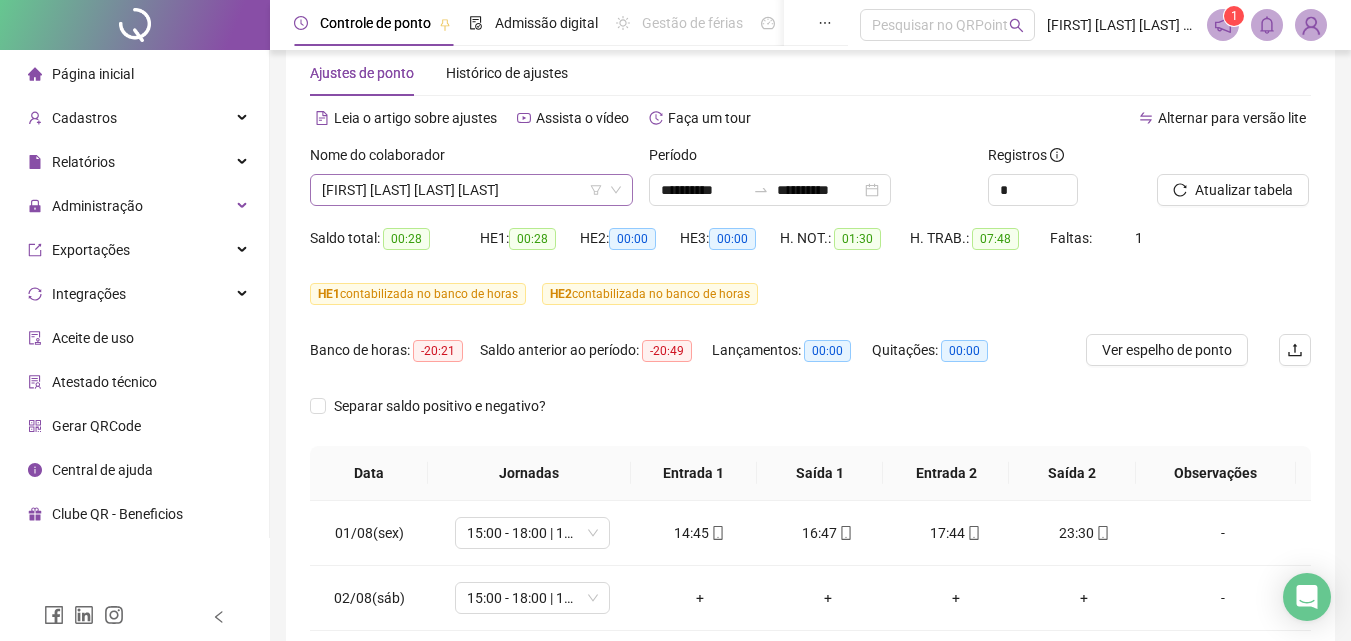 click on "[FIRST] [LAST] [LAST] [LAST]" at bounding box center (471, 190) 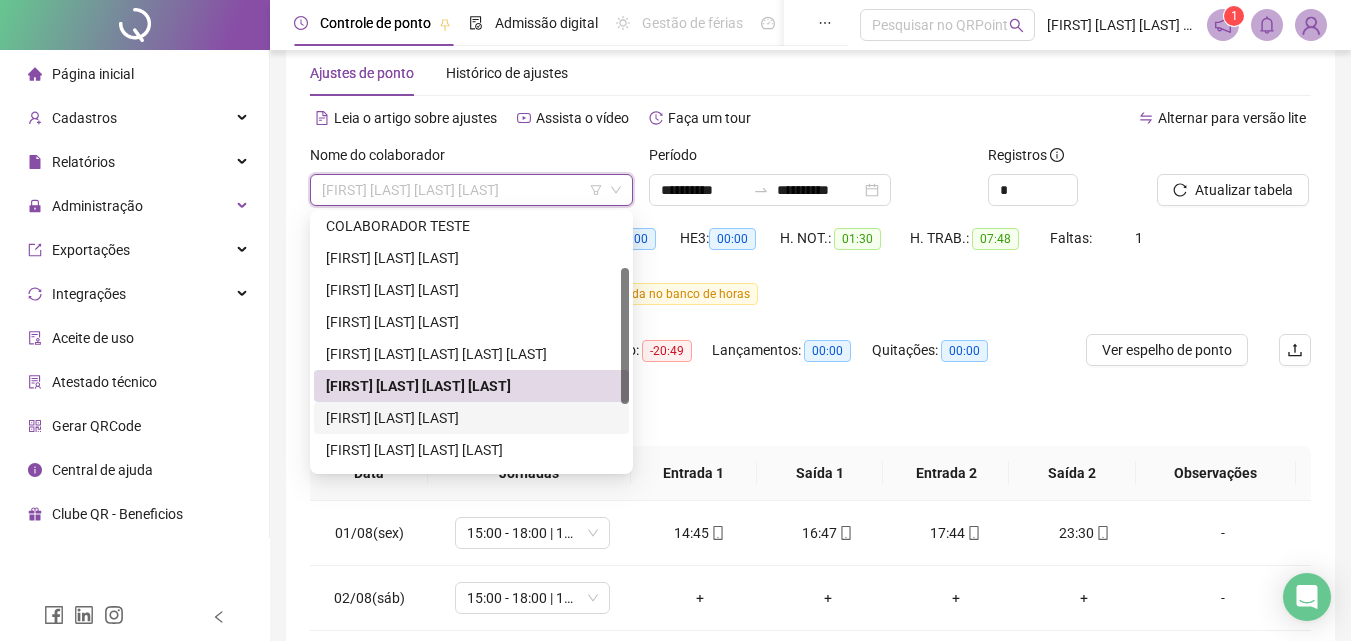 click on "[FIRST] [LAST] [LAST]" at bounding box center [471, 418] 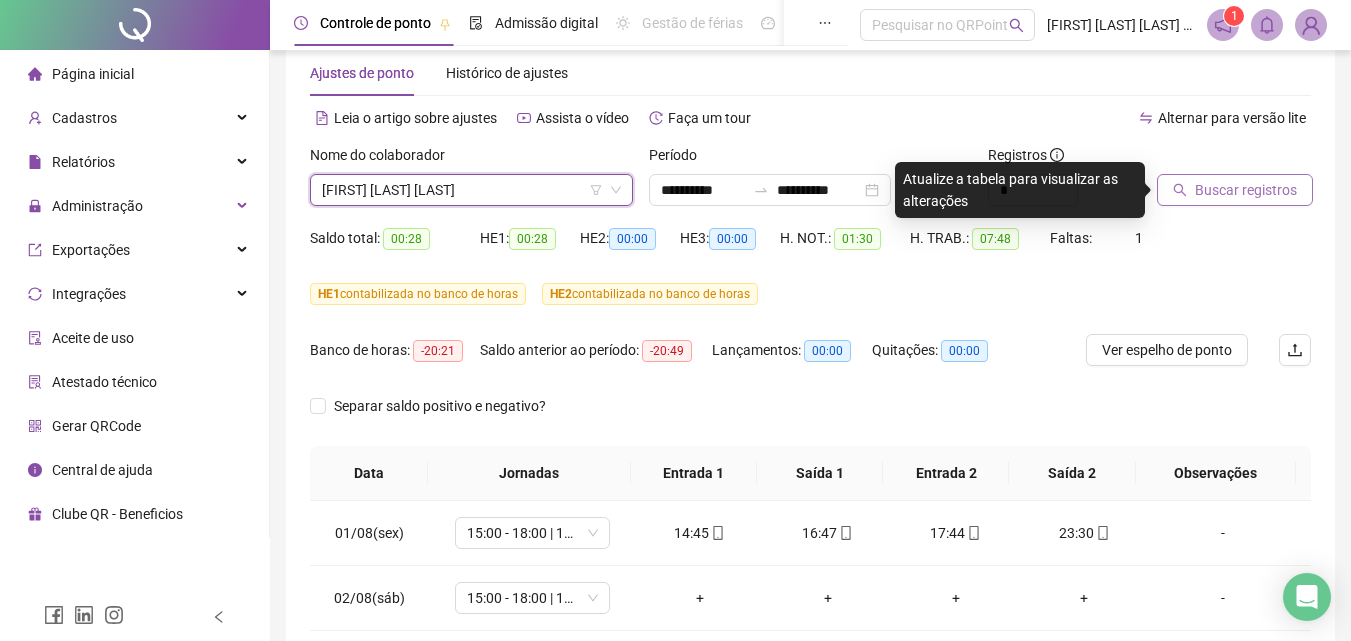 click on "Buscar registros" at bounding box center (1246, 190) 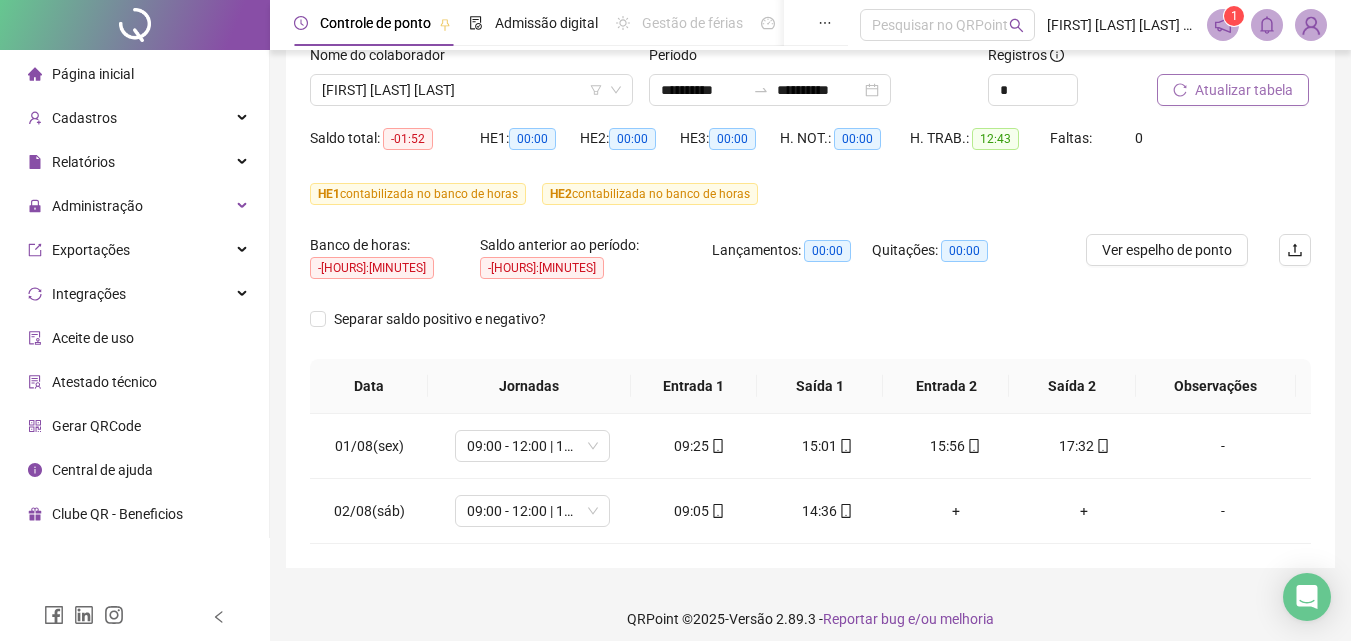 scroll, scrollTop: 40, scrollLeft: 0, axis: vertical 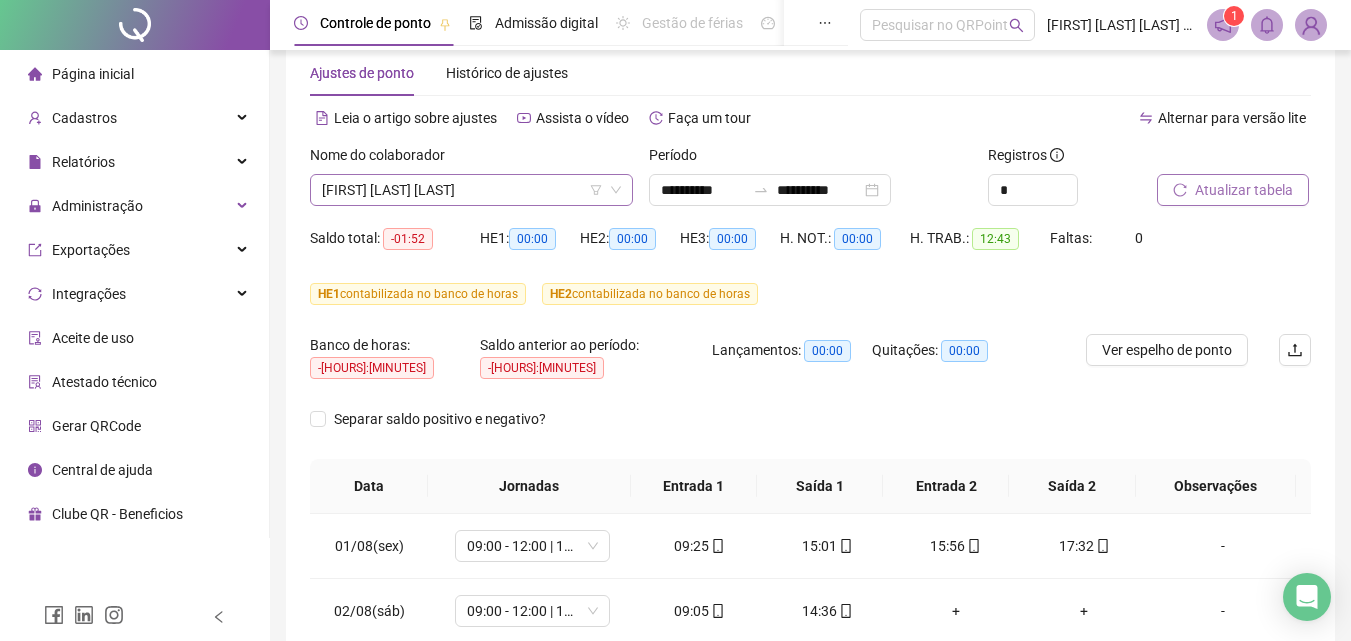 click on "[FIRST] [LAST] [LAST]" at bounding box center [471, 190] 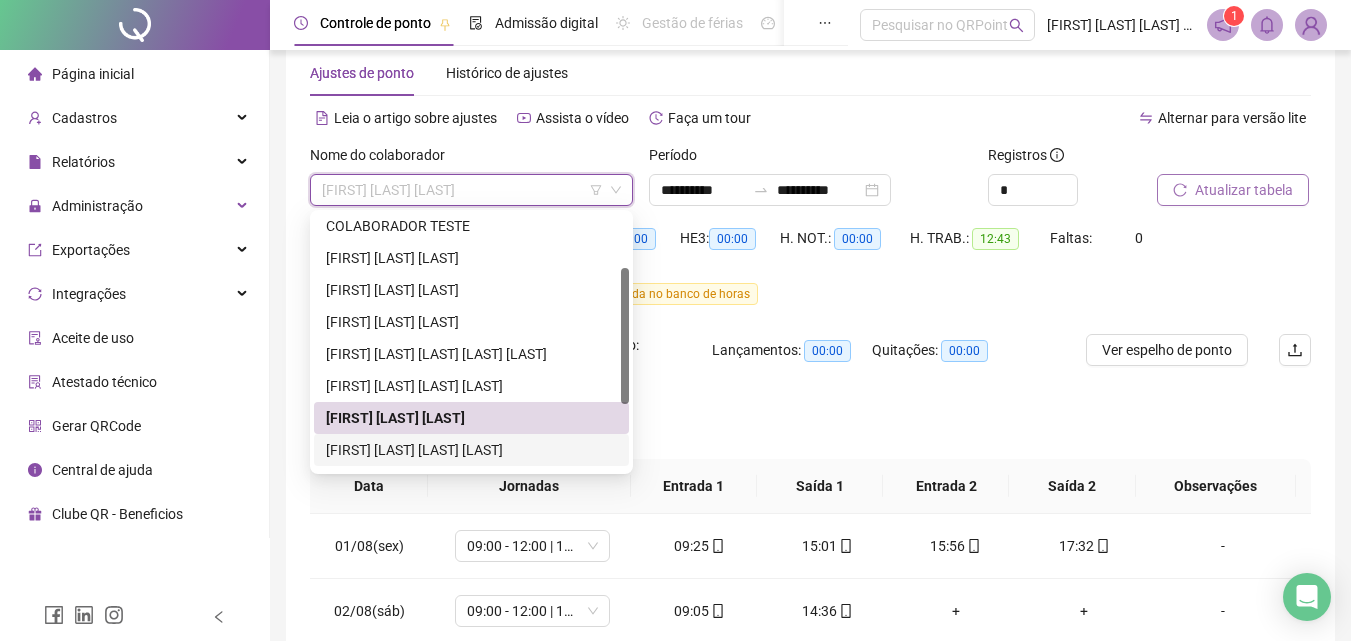 click on "[FIRST] [LAST] [LAST] [LAST]" at bounding box center (471, 450) 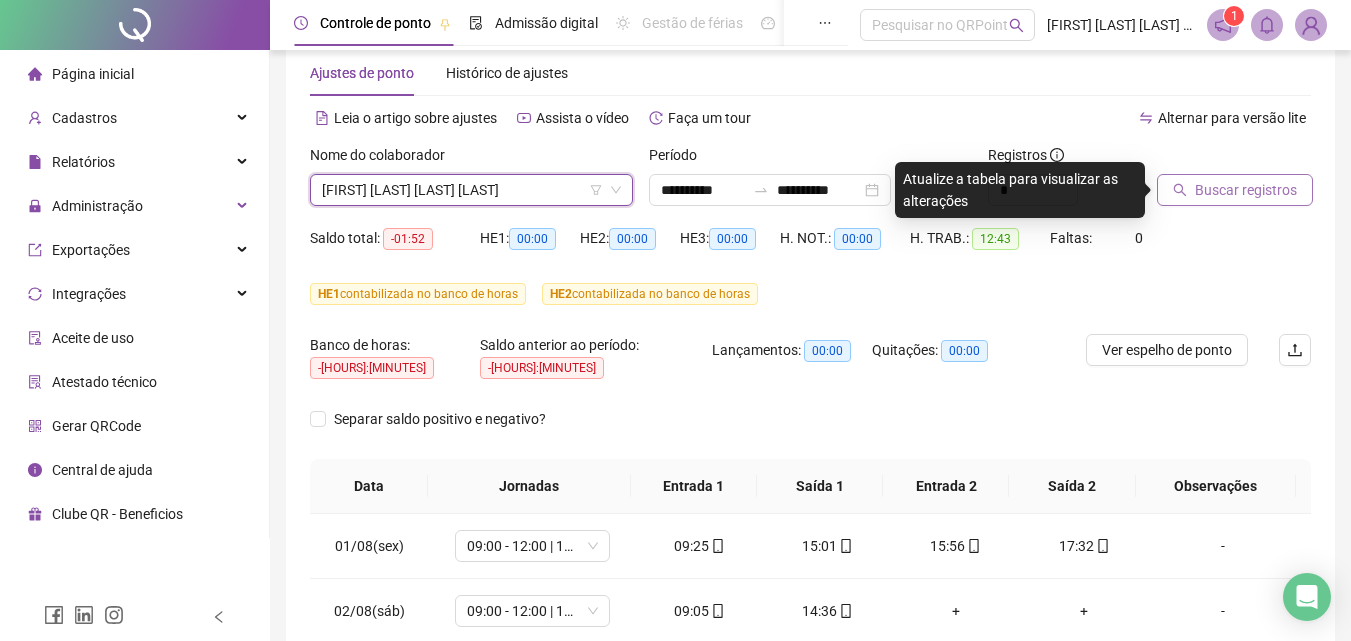 click on "Buscar registros" at bounding box center [1246, 190] 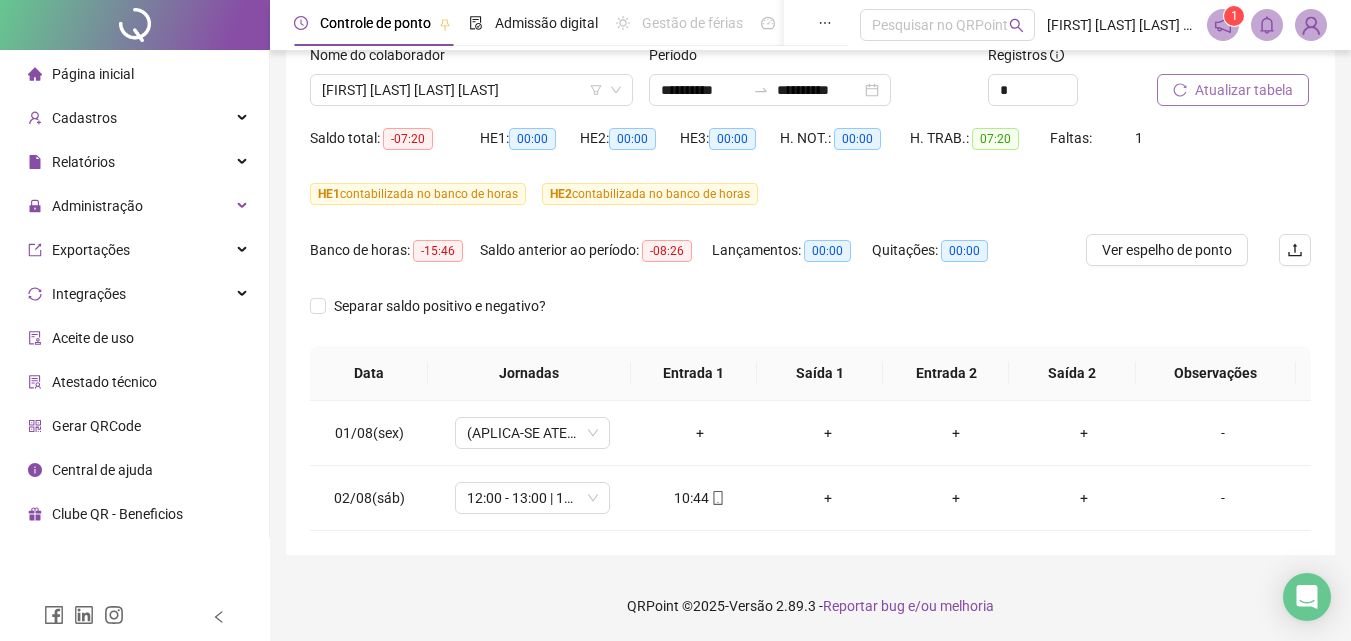 scroll, scrollTop: 40, scrollLeft: 0, axis: vertical 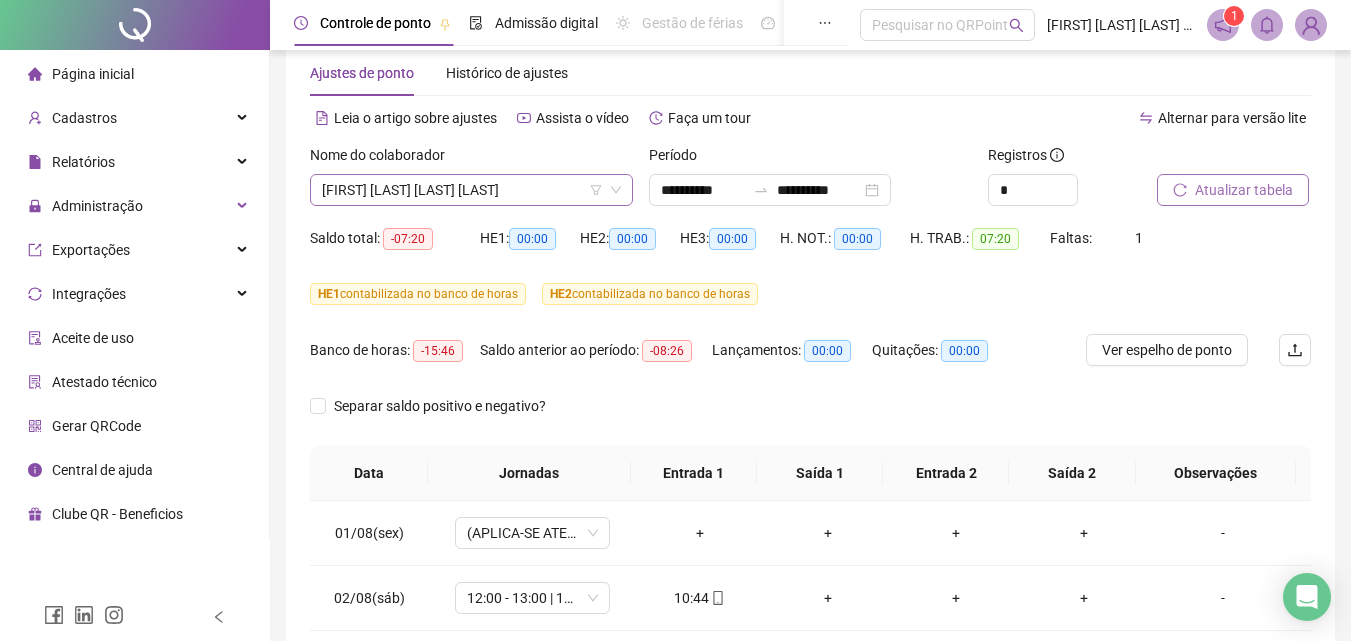 click on "[FIRST] [LAST] [LAST] [LAST]" at bounding box center (471, 190) 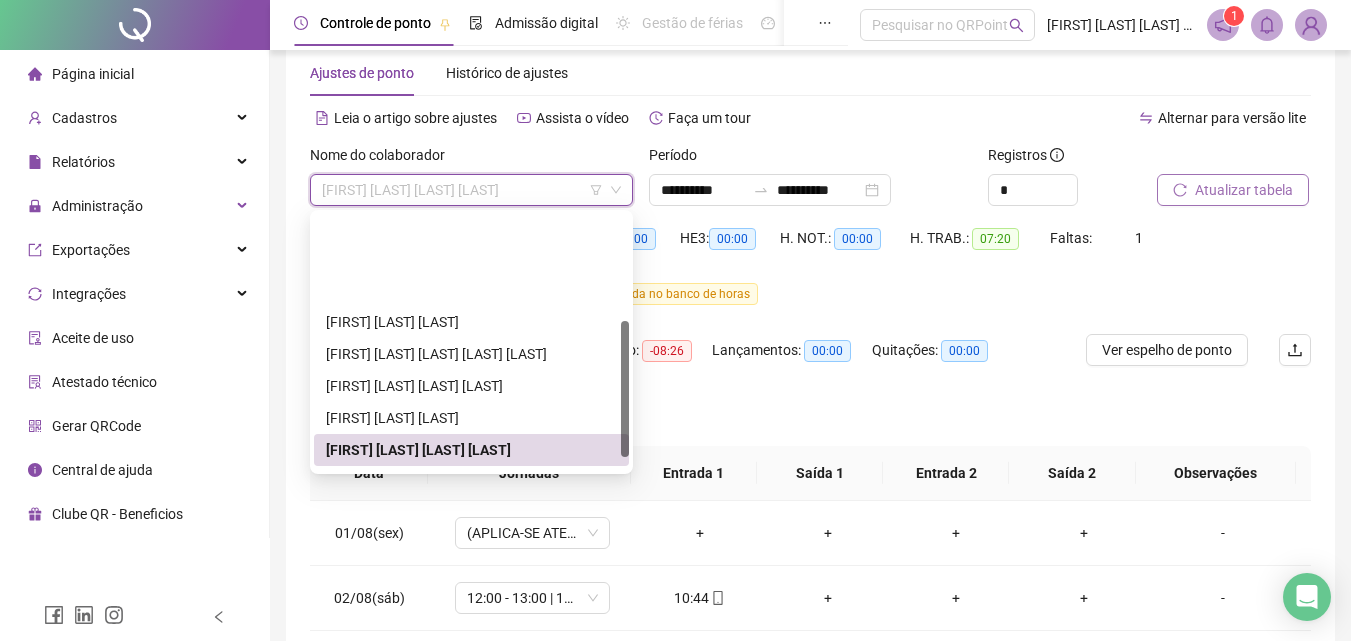 scroll, scrollTop: 200, scrollLeft: 0, axis: vertical 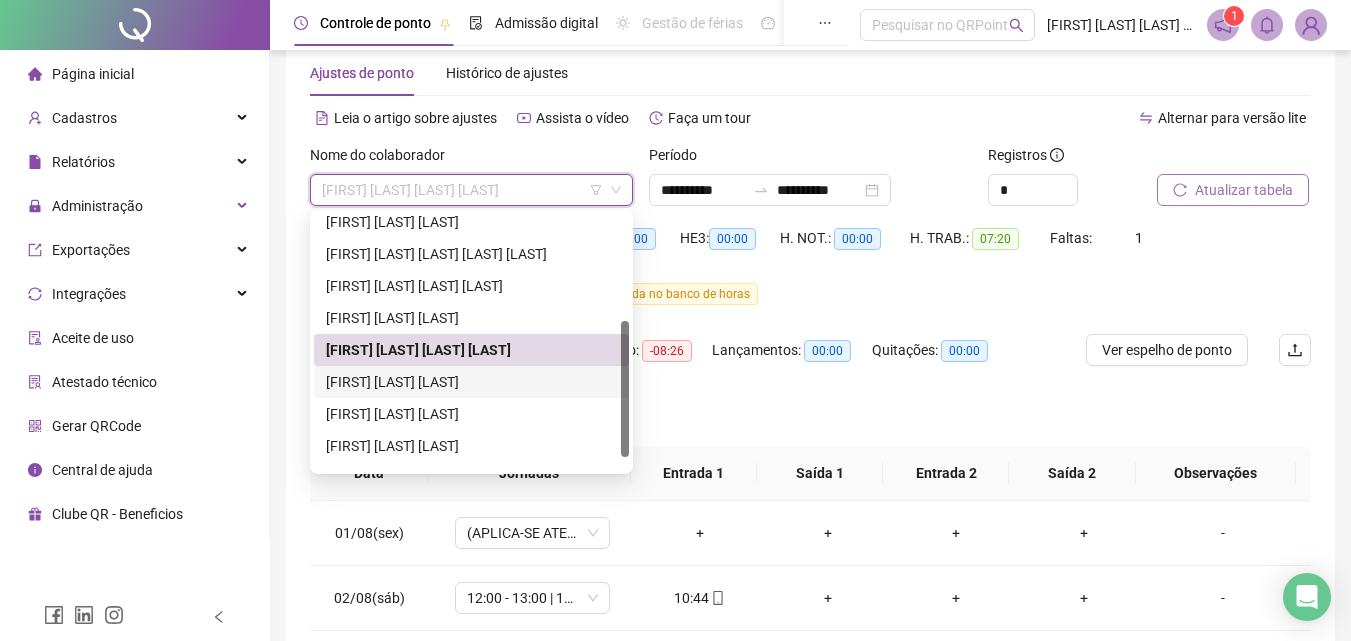 click on "[FIRST] [LAST] [LAST]" at bounding box center (471, 382) 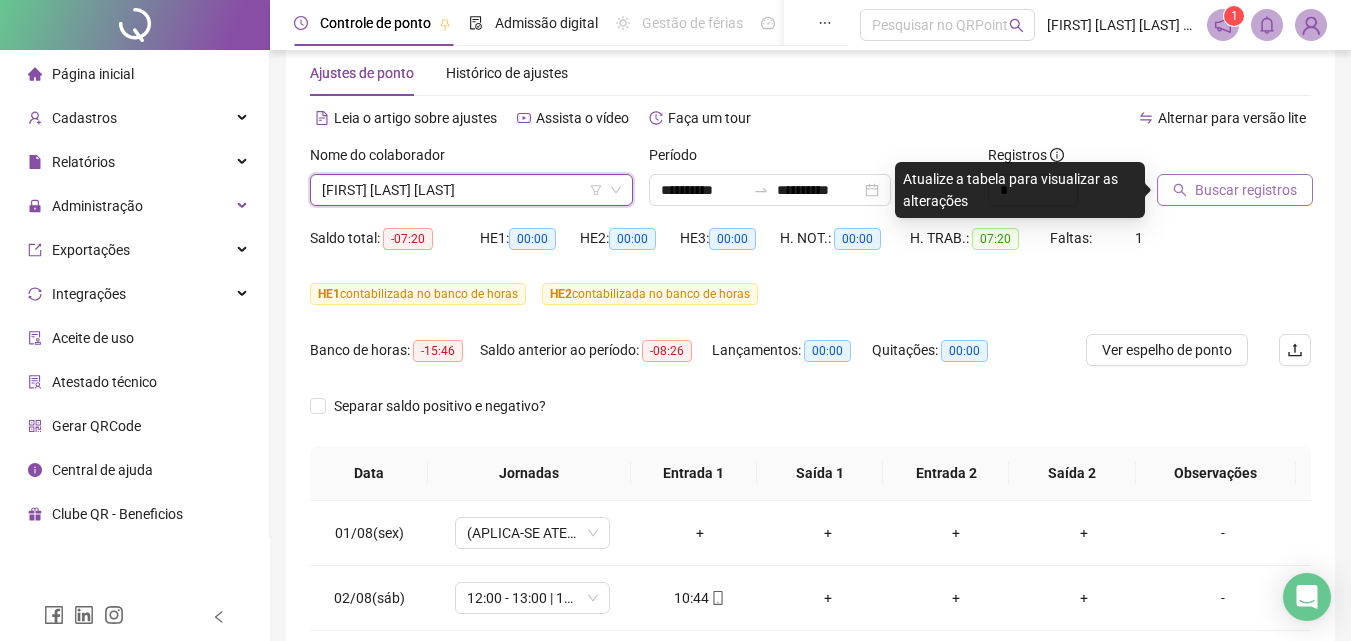 click on "Buscar registros" at bounding box center [1235, 190] 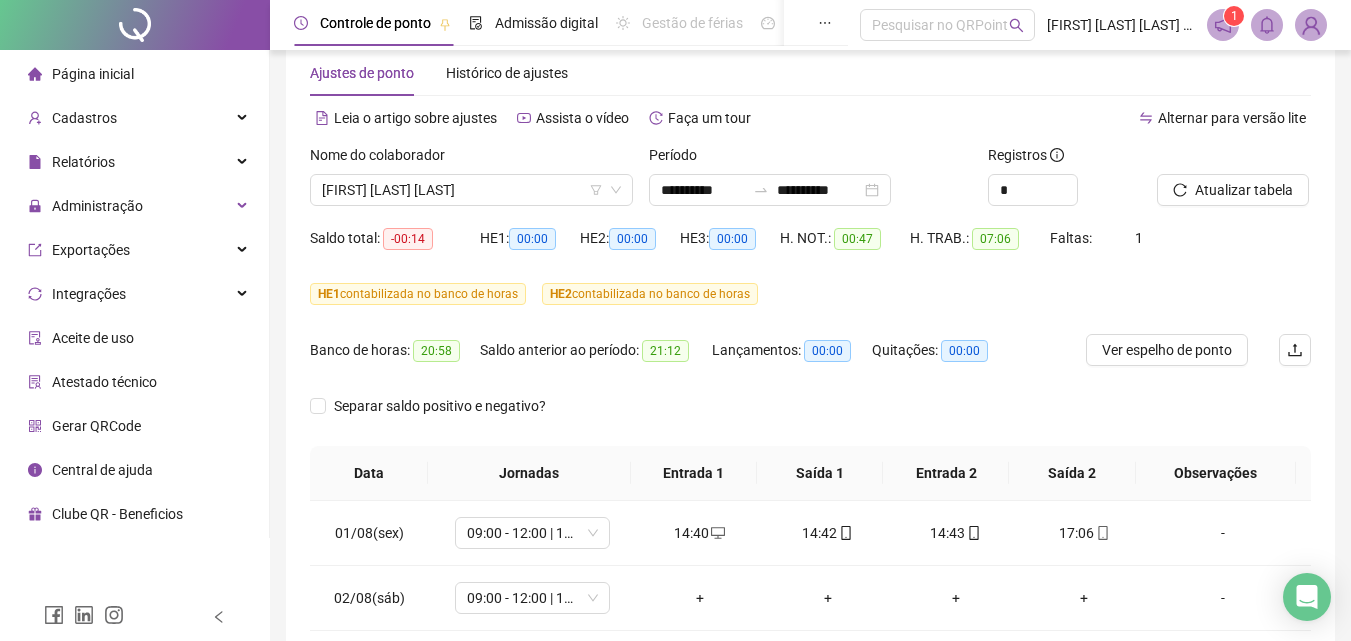 scroll, scrollTop: 140, scrollLeft: 0, axis: vertical 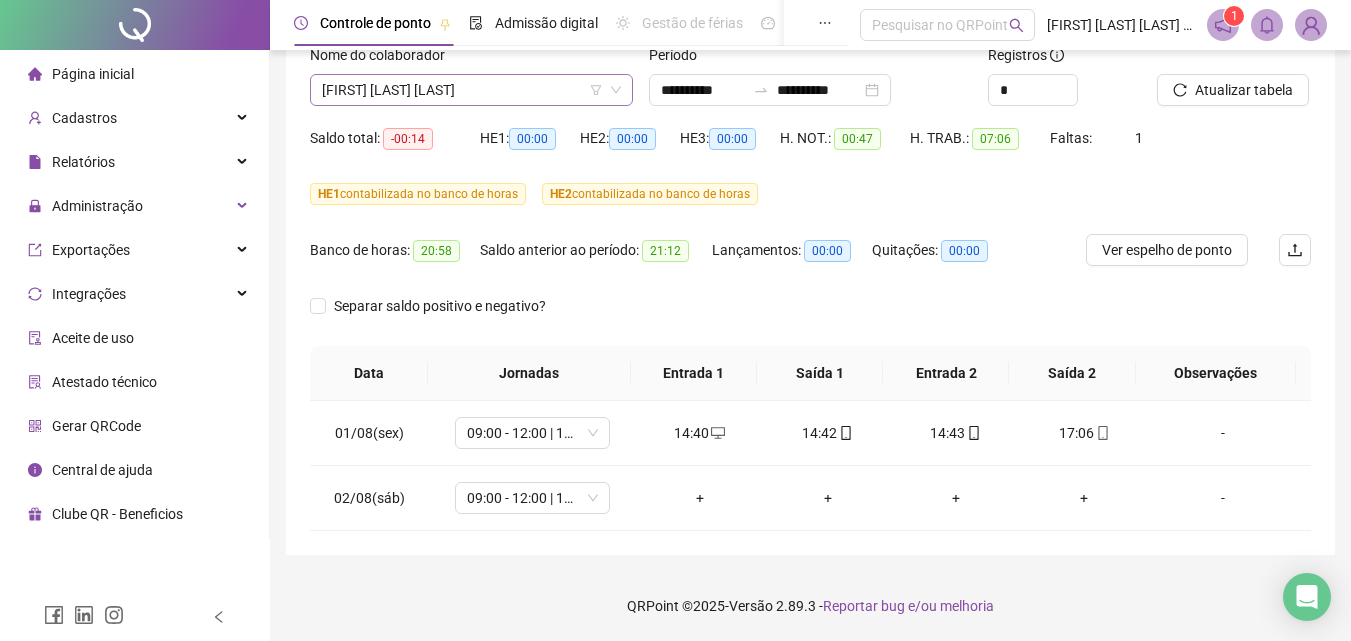 click on "[FIRST] [LAST] [LAST]" at bounding box center [471, 90] 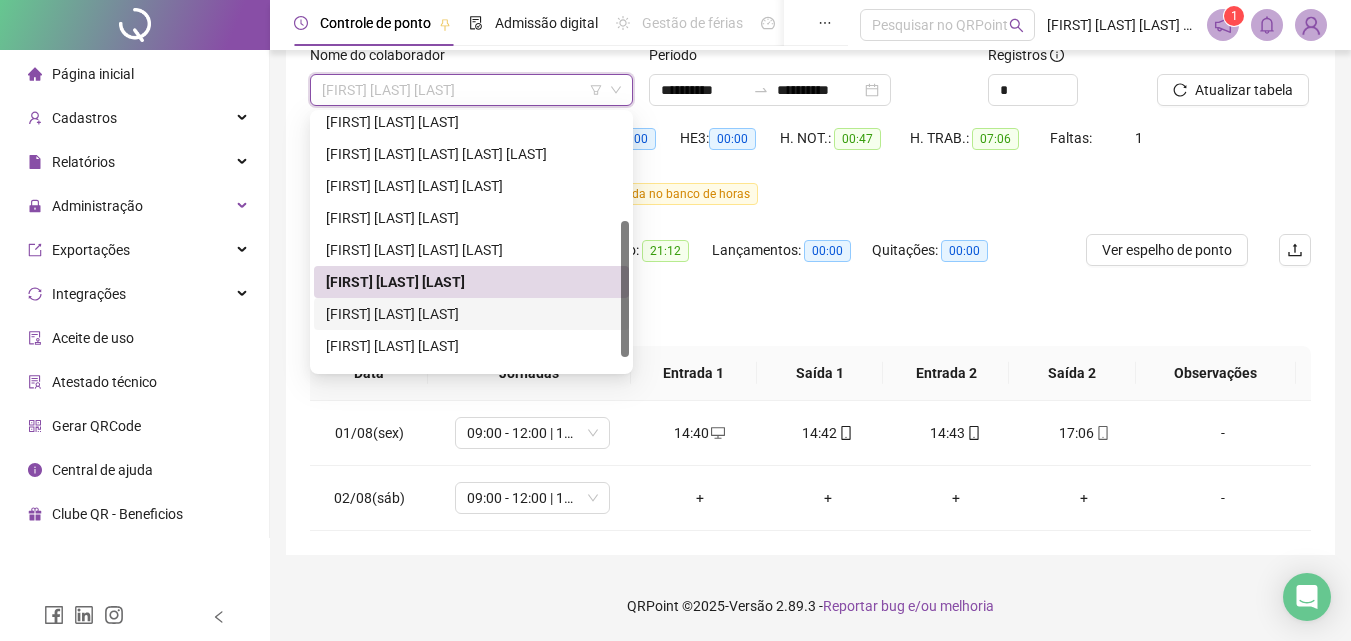 click on "[FIRST] [LAST] [LAST]" at bounding box center (471, 314) 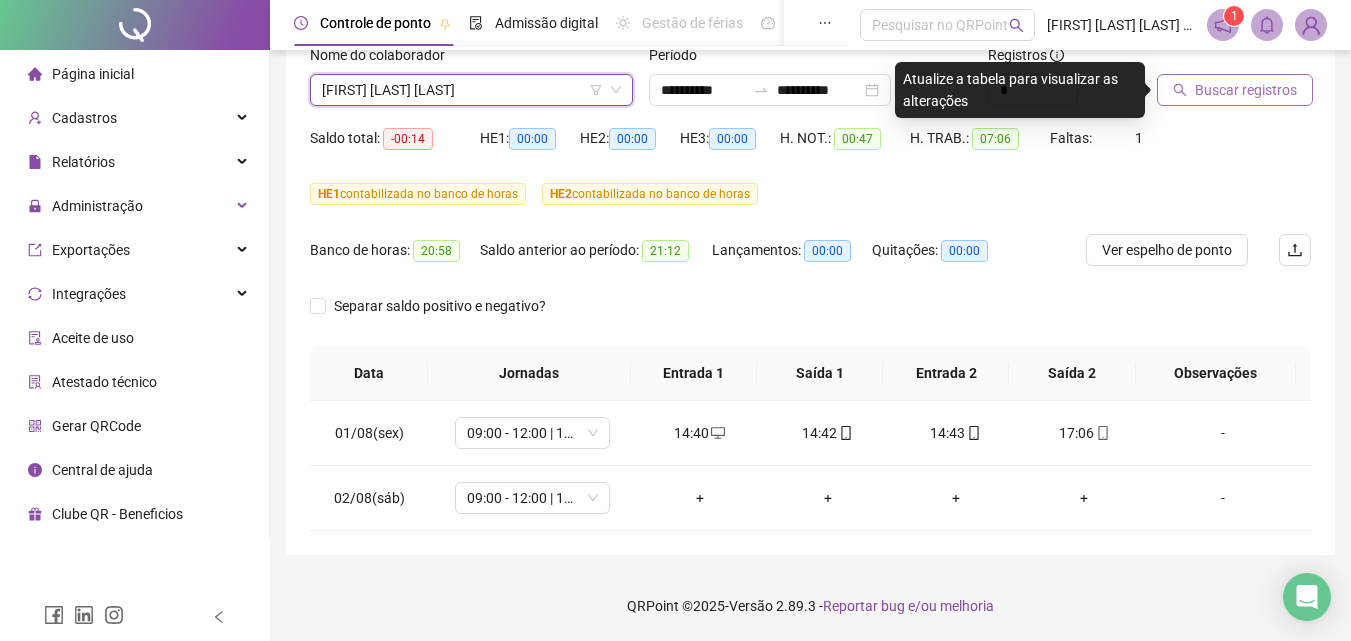 click on "Buscar registros" at bounding box center (1235, 90) 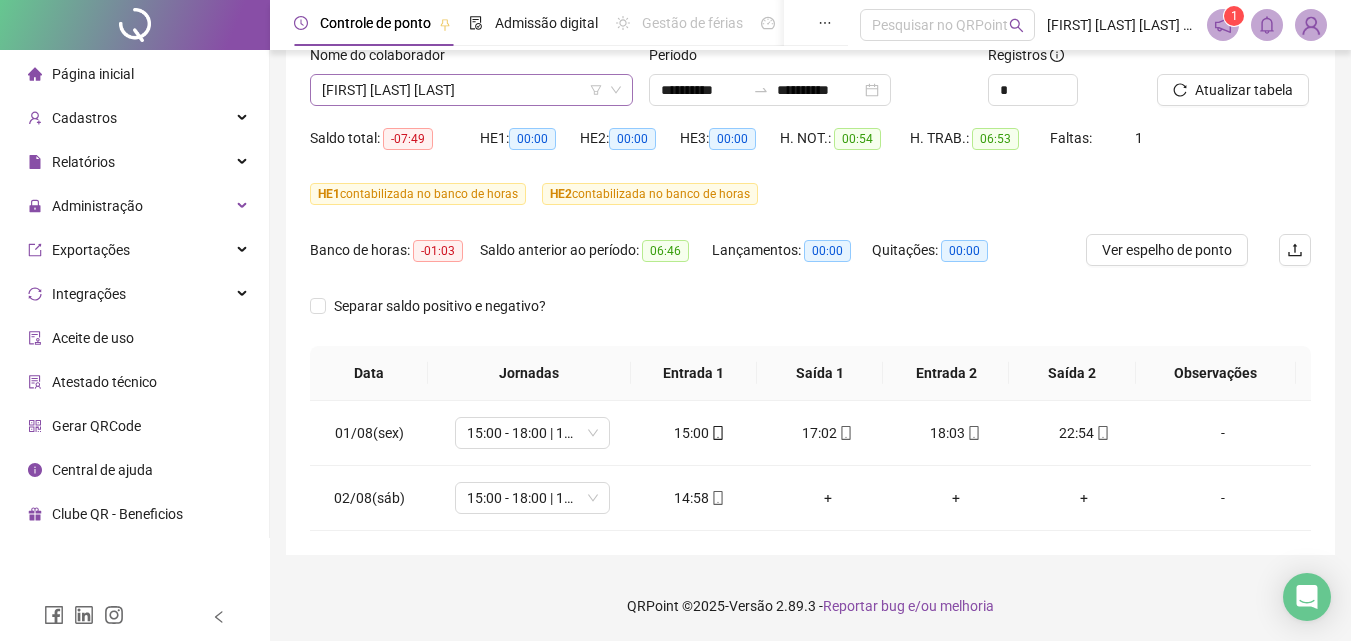 click on "[FIRST] [LAST] [LAST]" at bounding box center [471, 90] 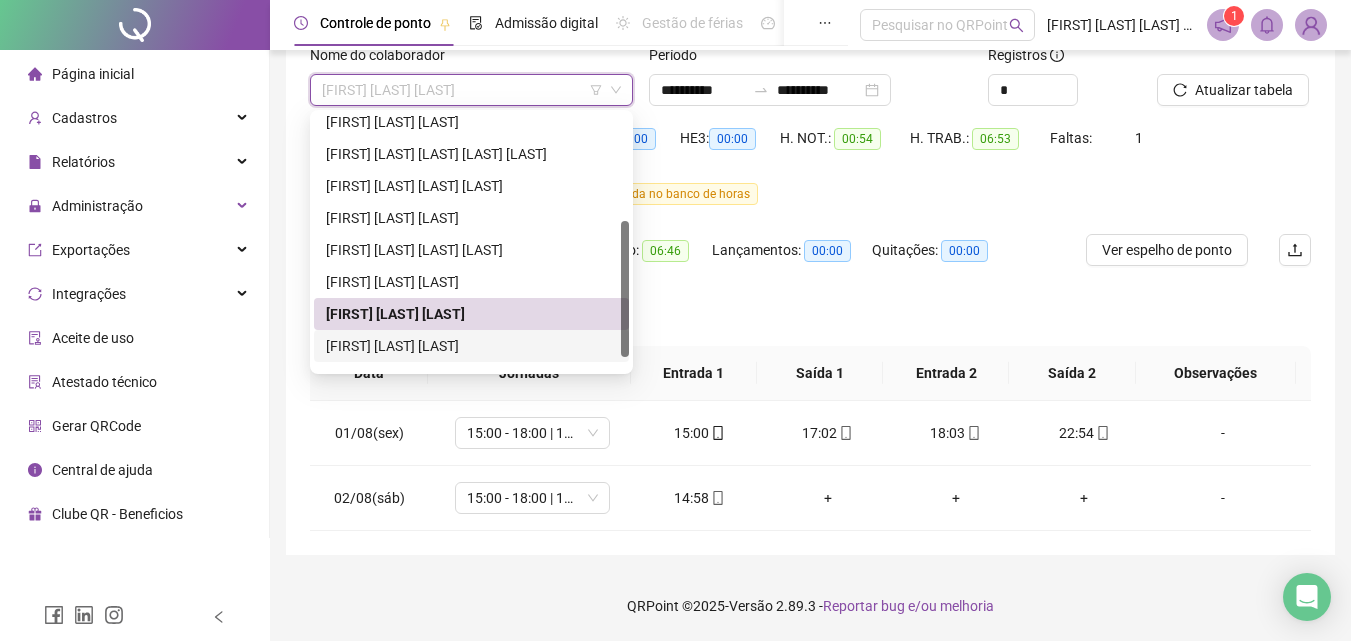 click on "[FIRST] [LAST] [LAST]" at bounding box center [471, 346] 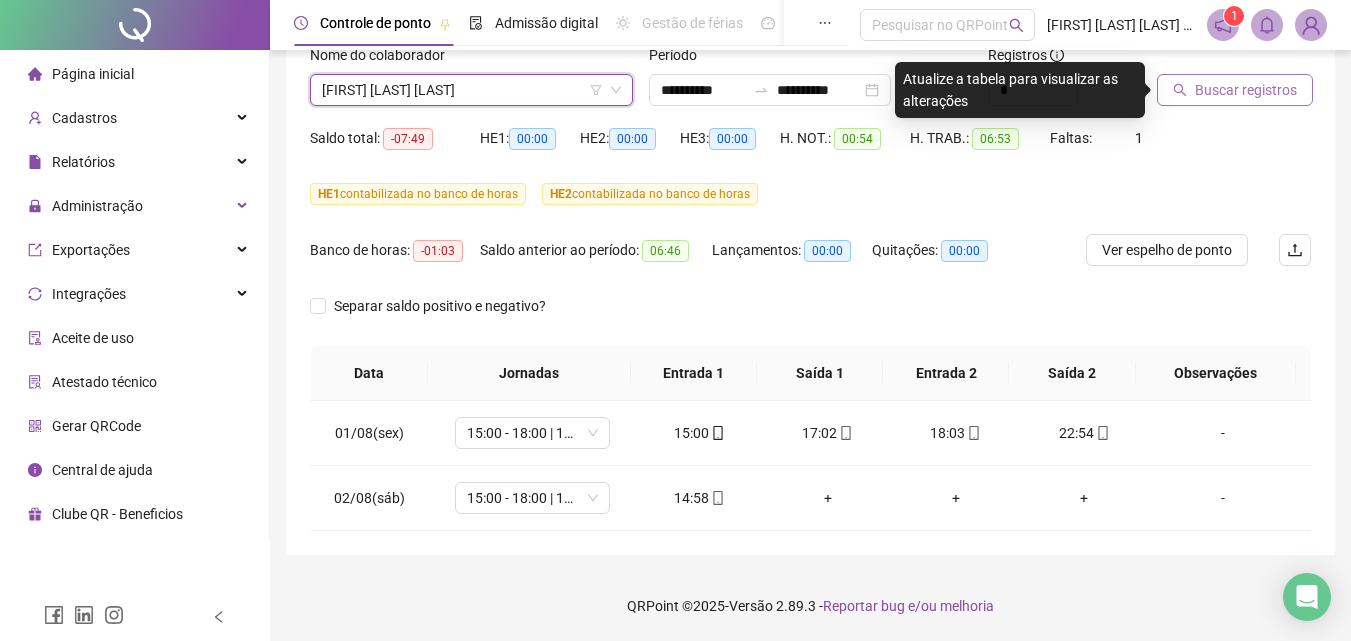 click on "Buscar registros" at bounding box center (1246, 90) 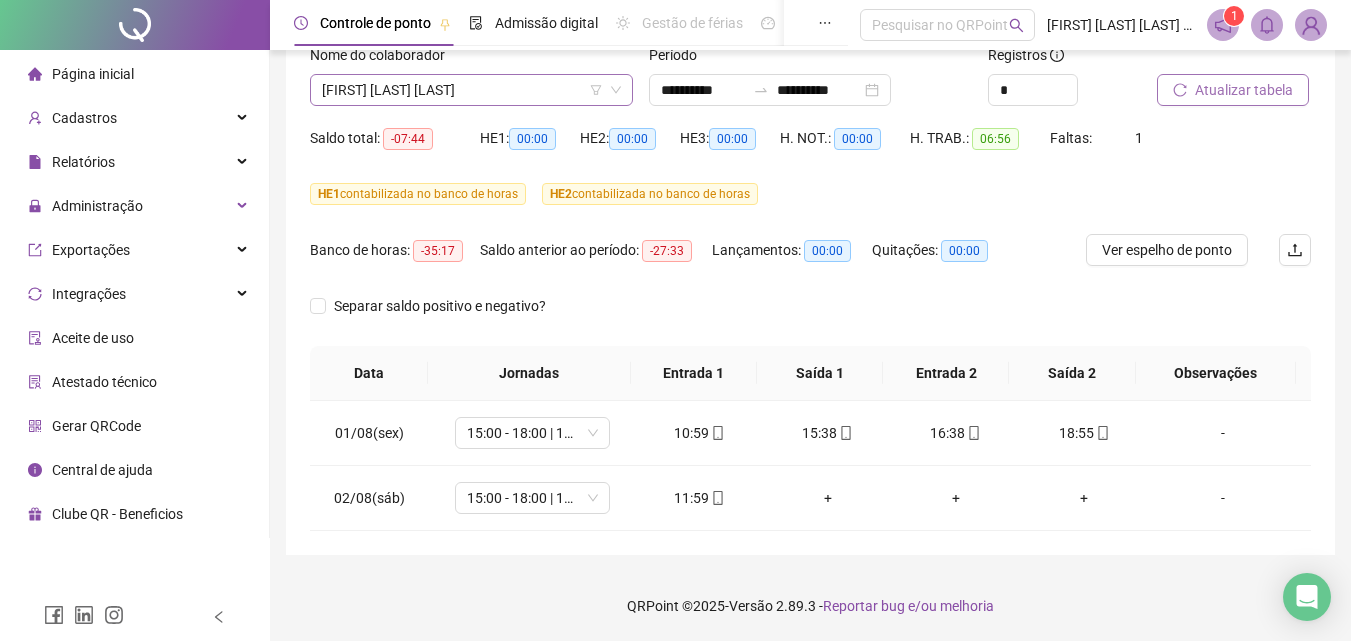 click on "[FIRST] [LAST] [LAST]" at bounding box center [471, 90] 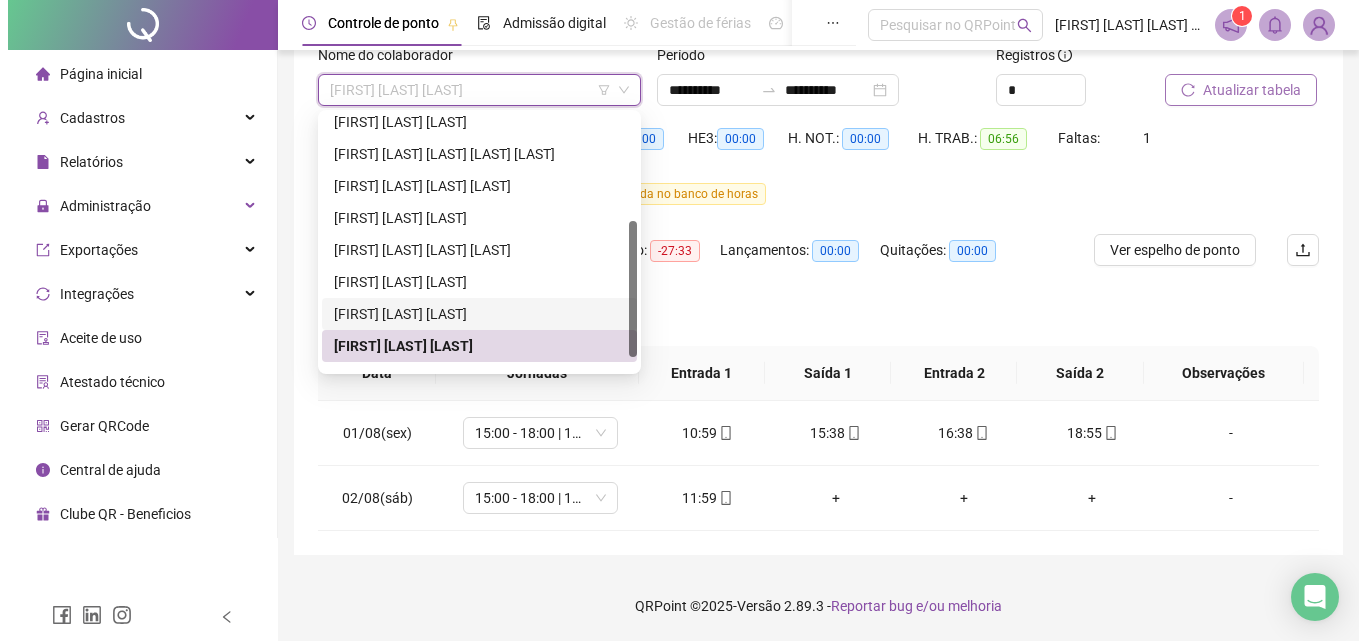 scroll, scrollTop: 224, scrollLeft: 0, axis: vertical 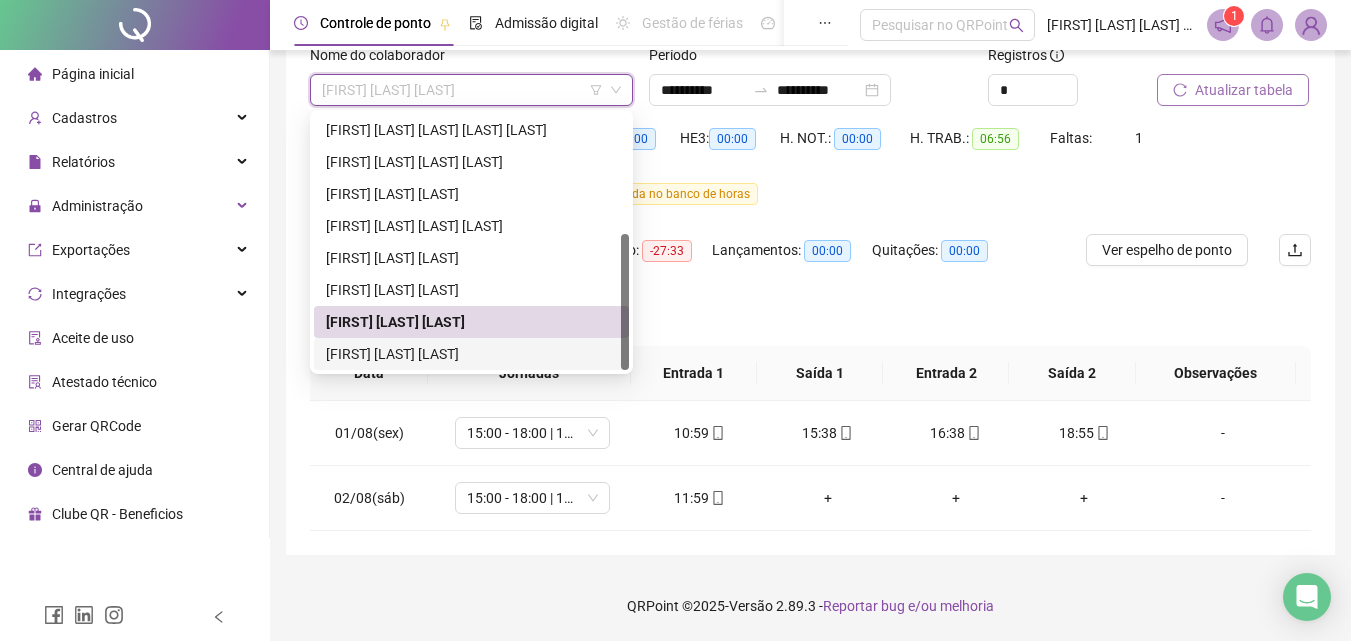 click on "[FIRST] [LAST] [LAST]" at bounding box center [471, 354] 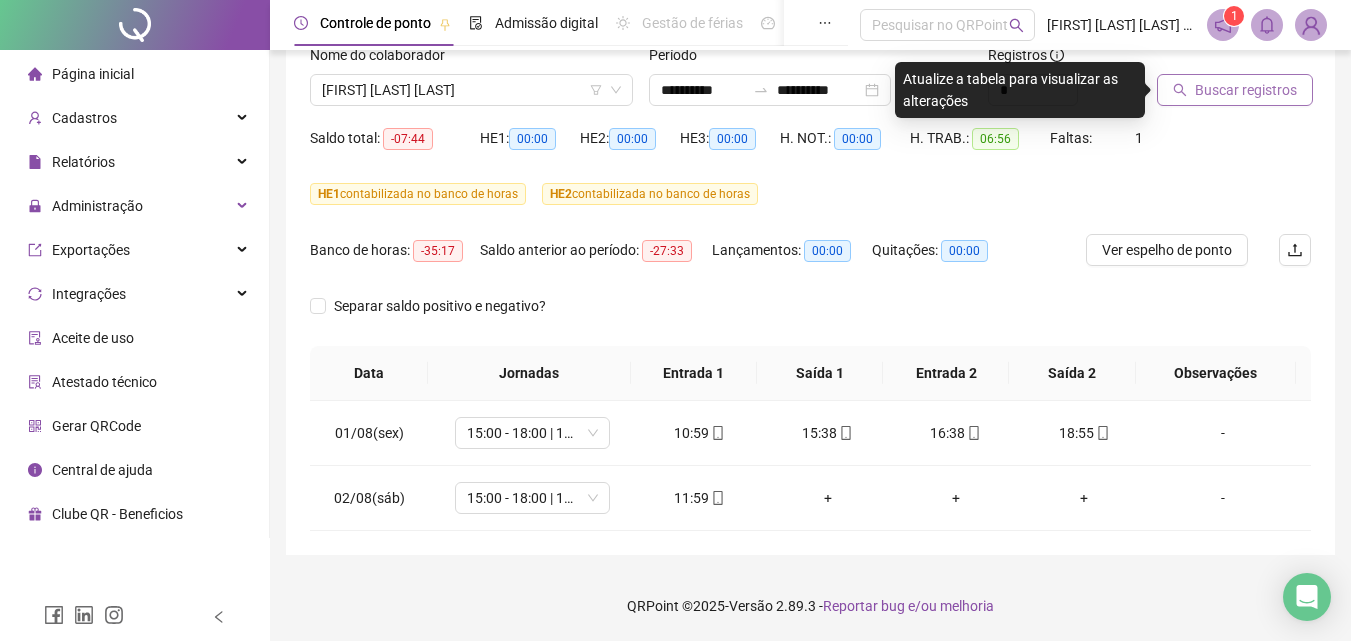 click on "Buscar registros" at bounding box center [1246, 90] 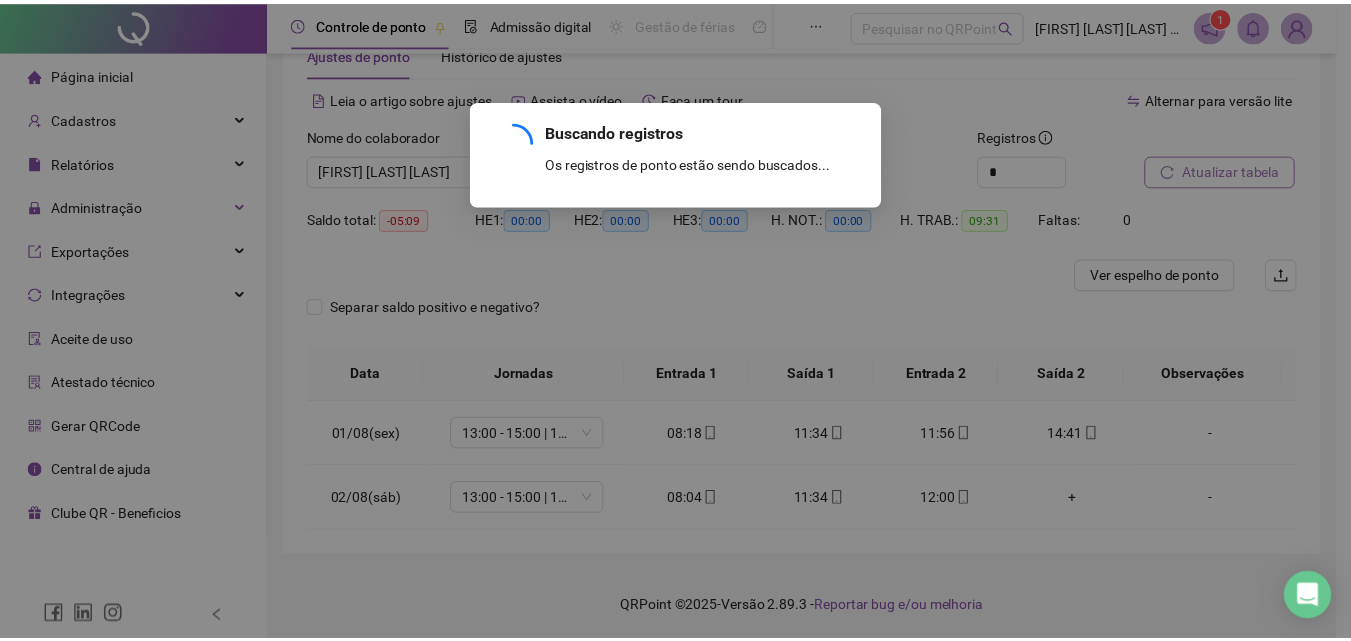 scroll, scrollTop: 60, scrollLeft: 0, axis: vertical 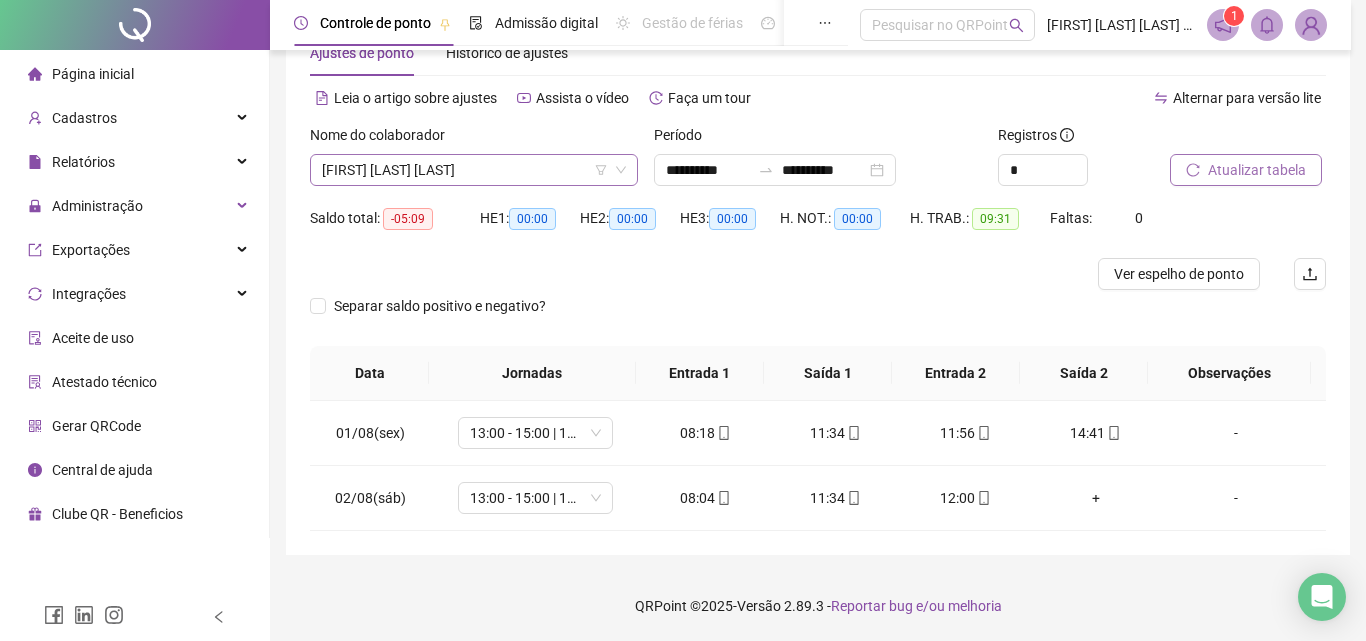 click on "[FIRST] [LAST] [LAST]" at bounding box center (474, 170) 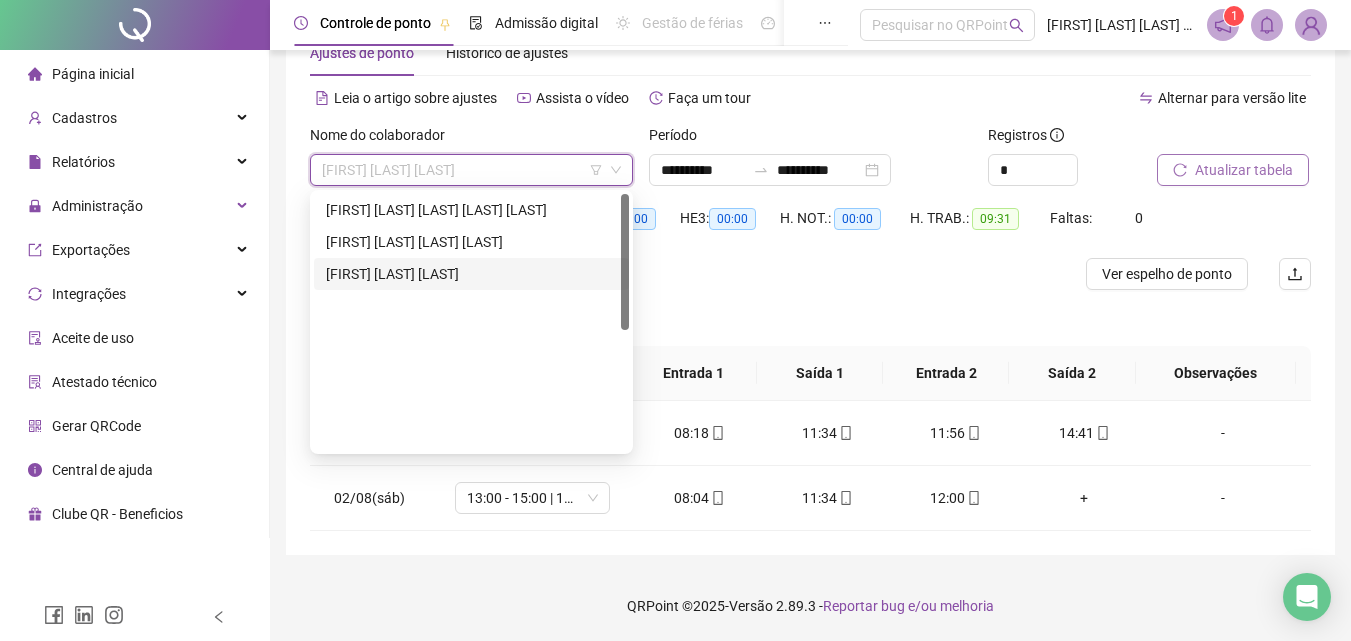 scroll, scrollTop: 0, scrollLeft: 0, axis: both 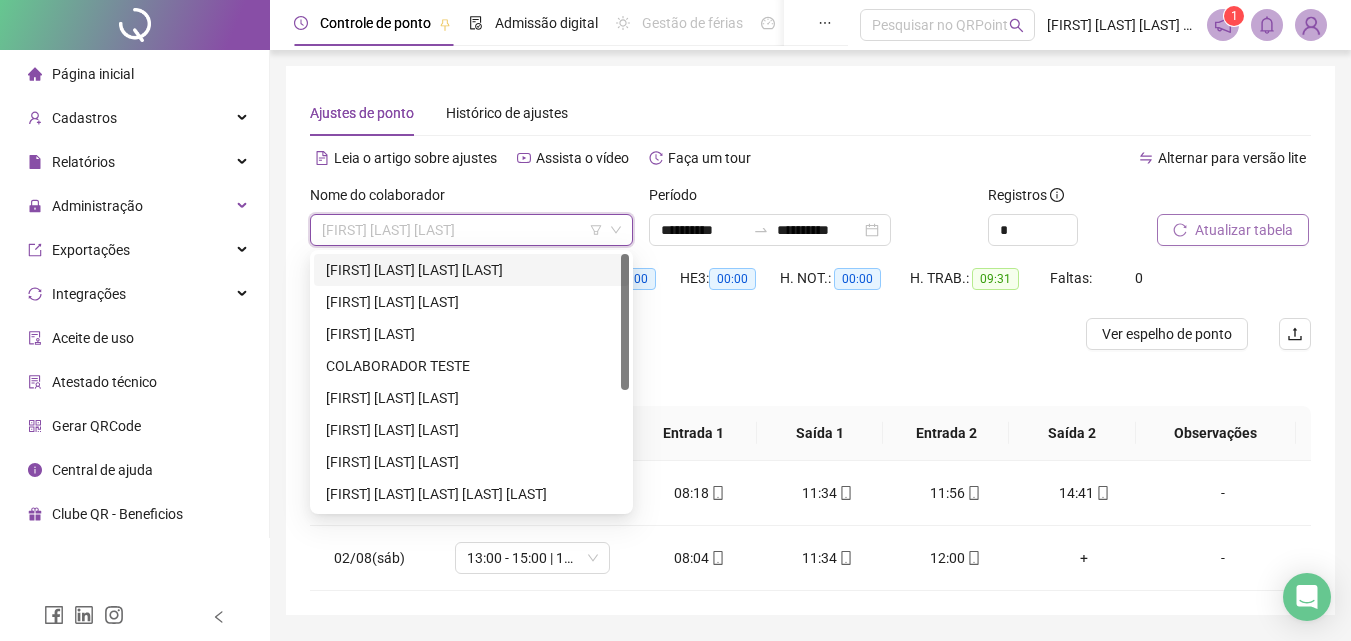 click on "[FIRST] [LAST] [LAST] [LAST]" at bounding box center (471, 270) 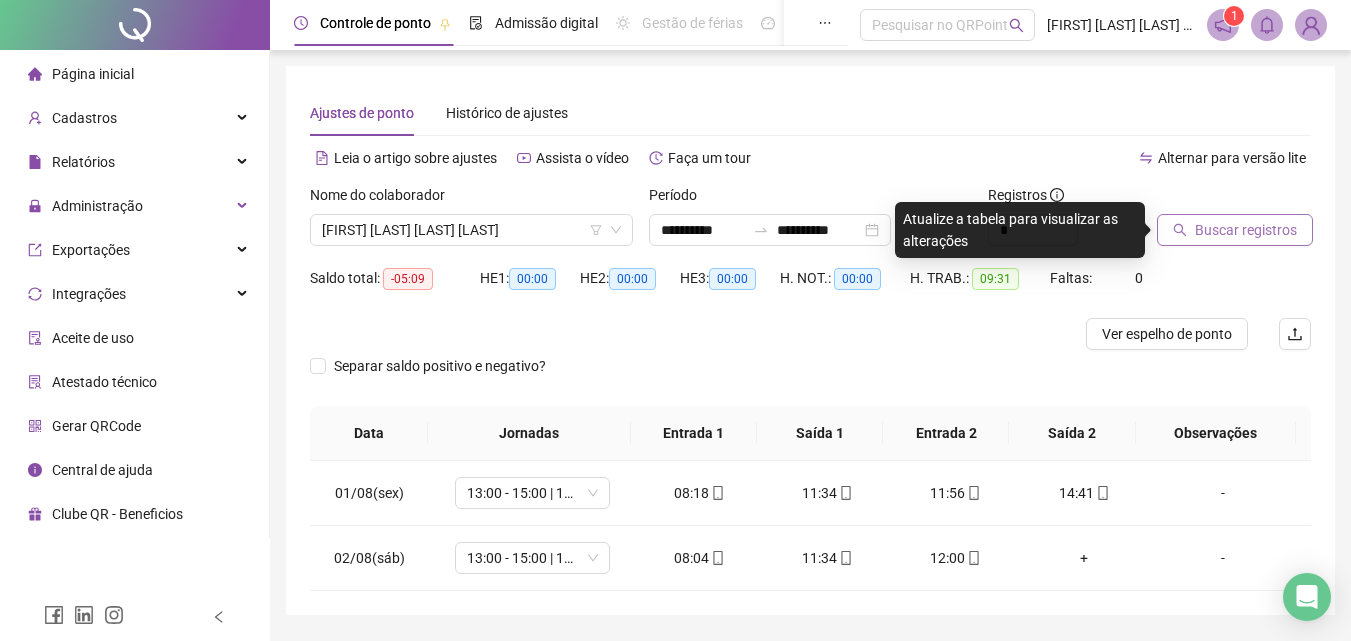 click on "Buscar registros" at bounding box center (1246, 230) 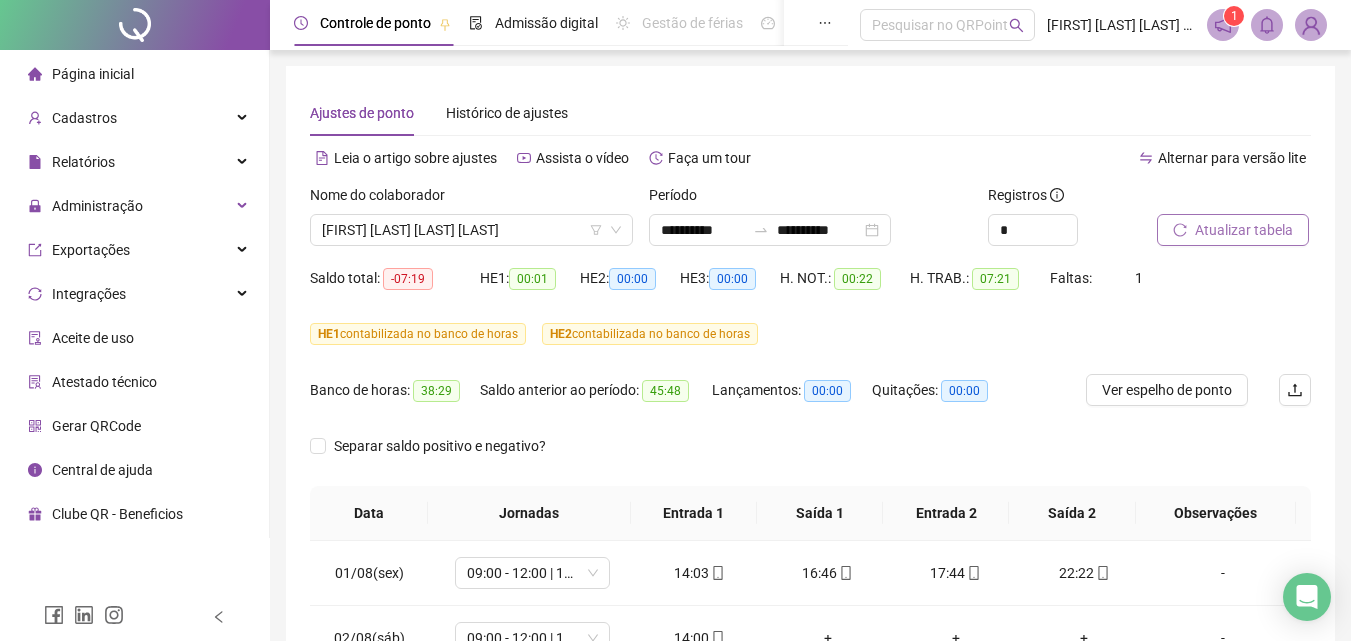scroll, scrollTop: 140, scrollLeft: 0, axis: vertical 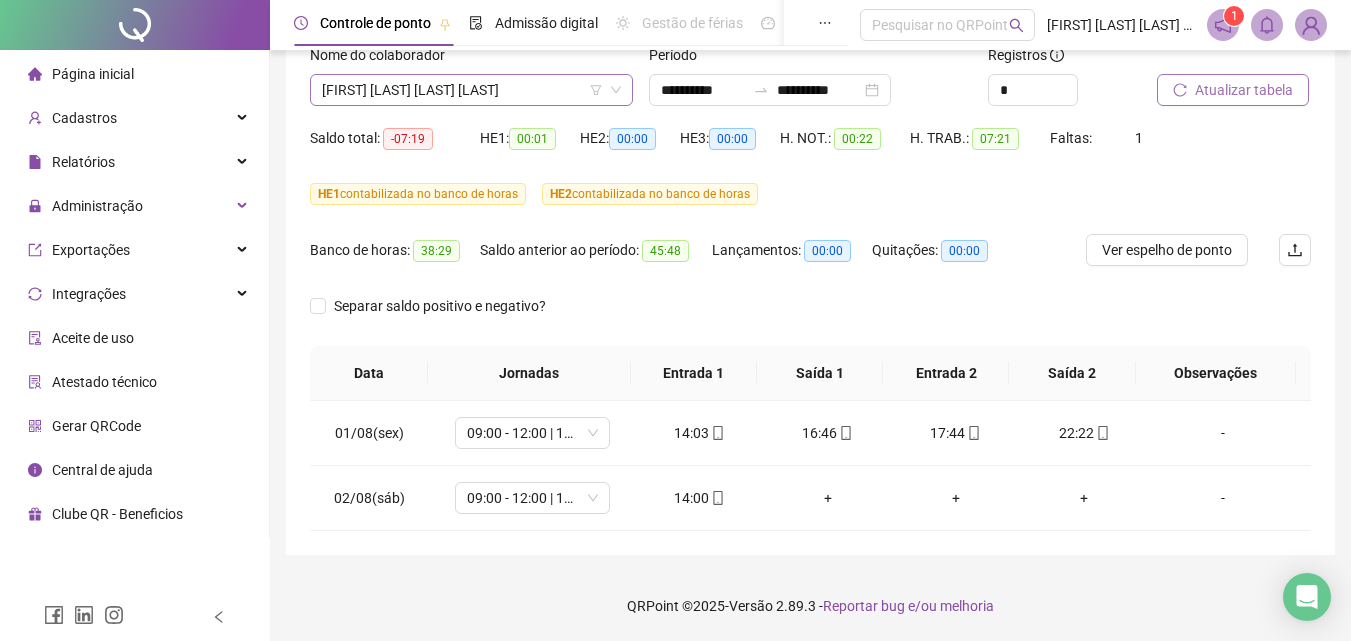 click on "[FIRST] [LAST] [LAST] [LAST]" at bounding box center (471, 90) 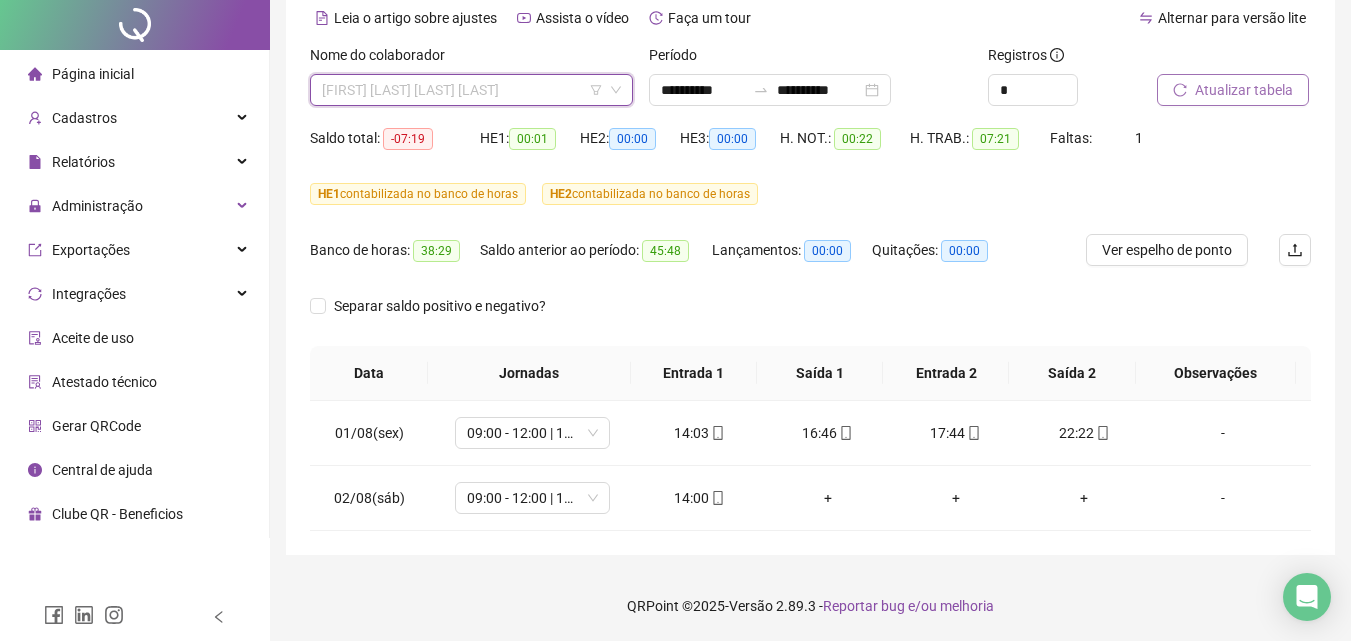 scroll, scrollTop: 0, scrollLeft: 0, axis: both 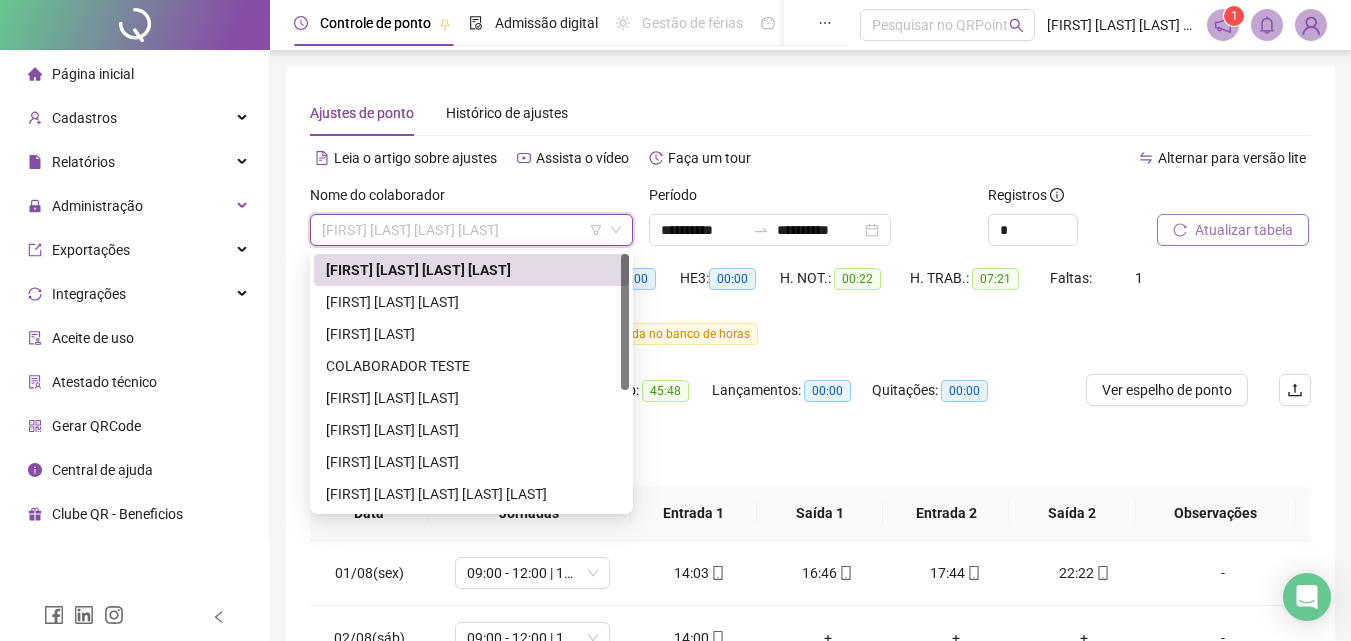 click on "[FIRST] [LAST] [LAST] [LAST]" at bounding box center [471, 270] 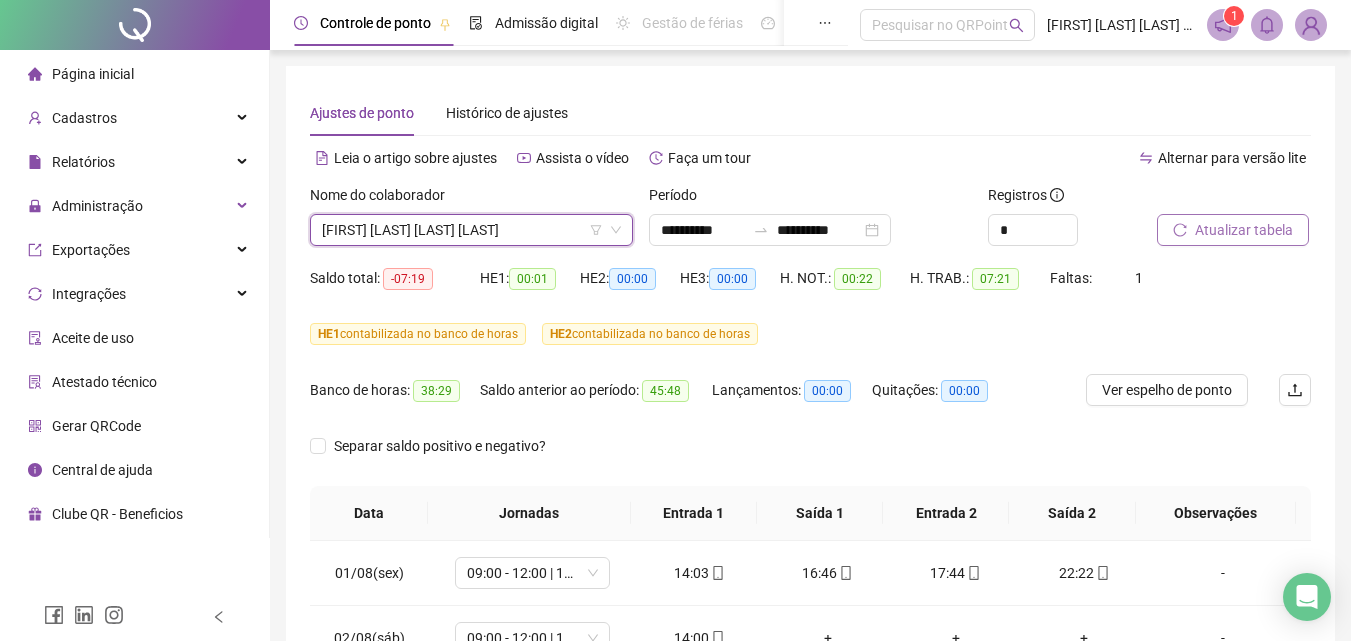 click on "Atualizar tabela" at bounding box center (1244, 230) 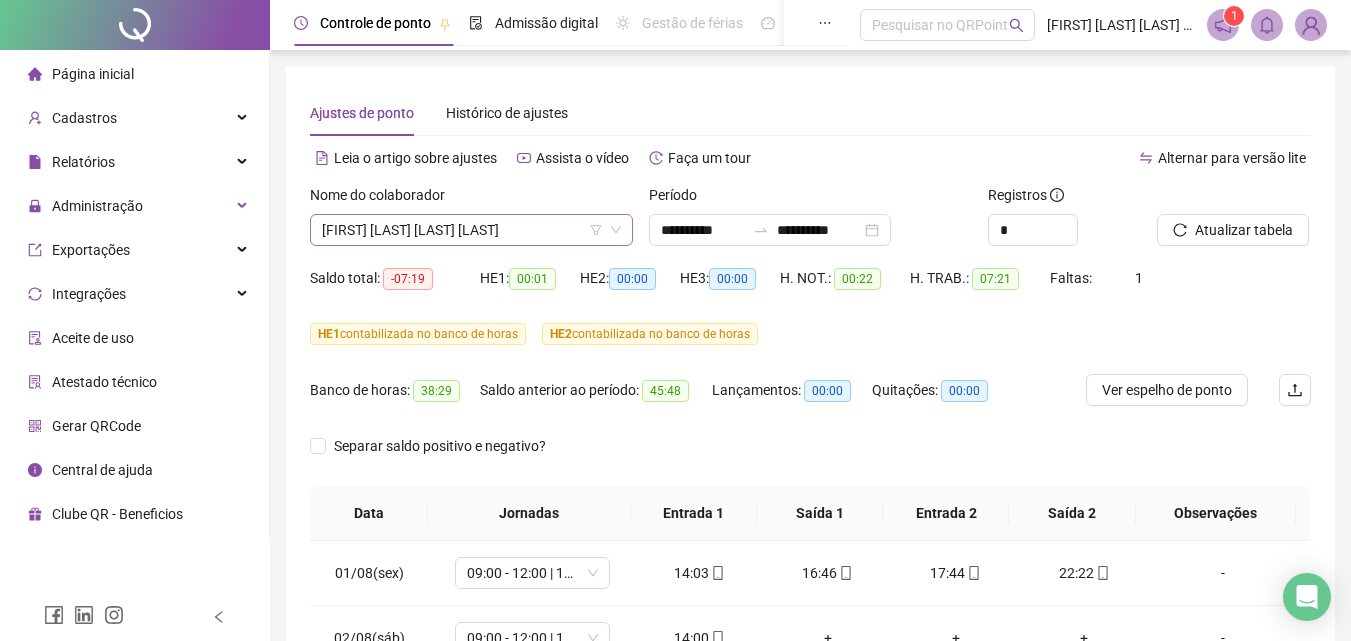 click on "[FIRST] [LAST] [LAST] [LAST]" at bounding box center [471, 230] 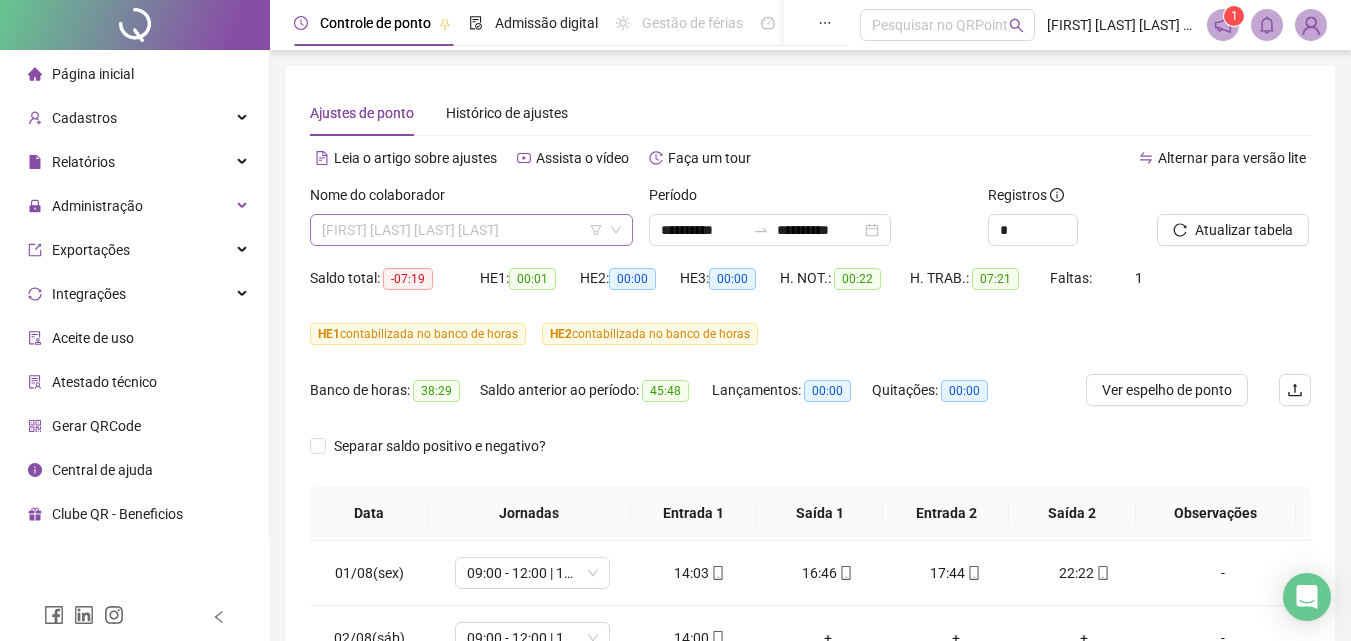 click on "[FIRST] [LAST] [LAST] [LAST]" at bounding box center [471, 230] 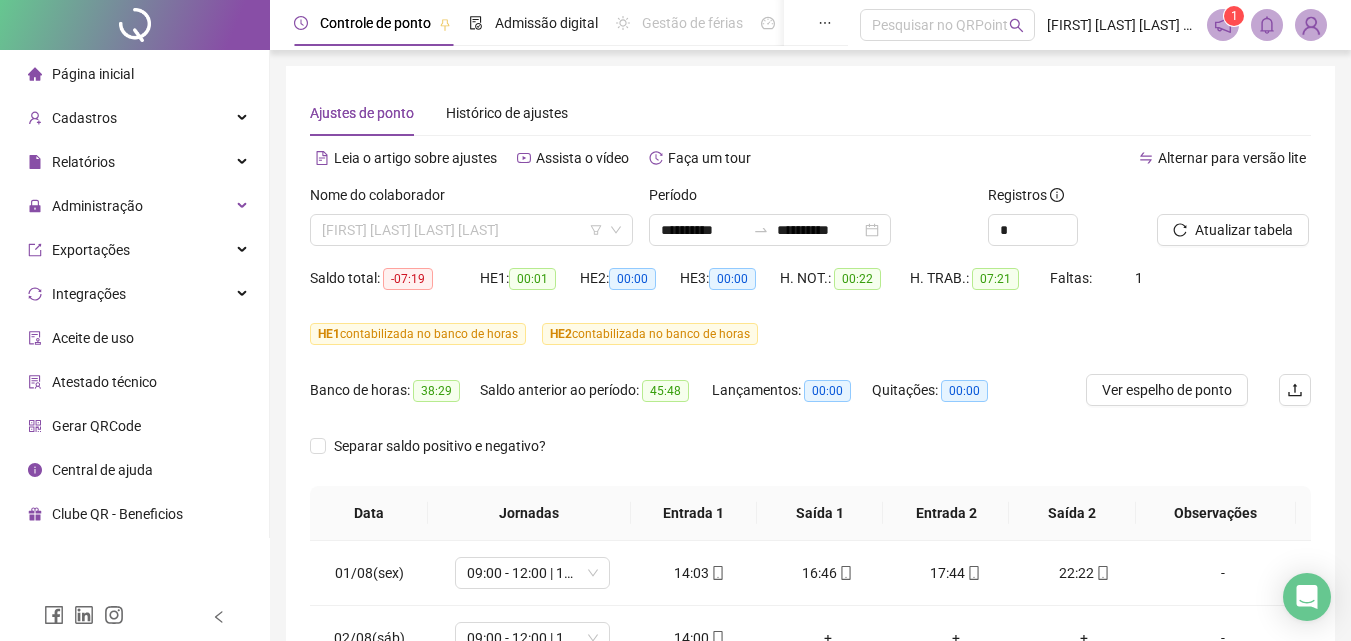 click 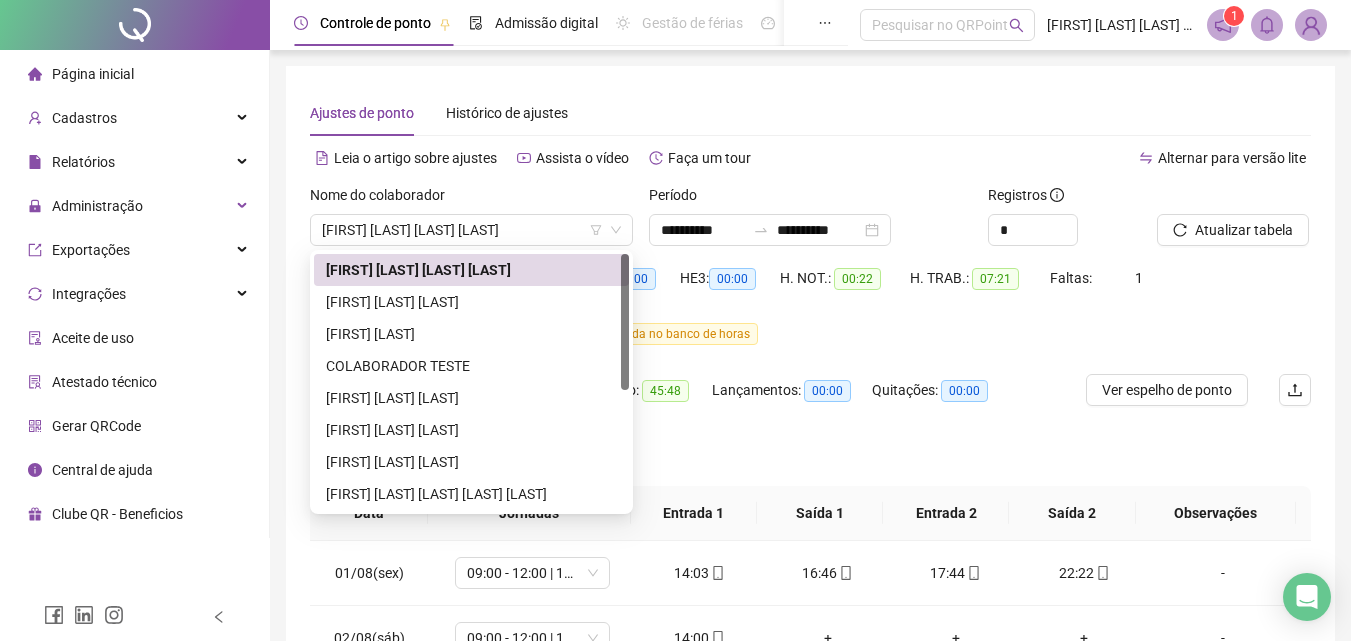 click on "[FIRST] [LAST] [LAST] [LAST]" at bounding box center (471, 230) 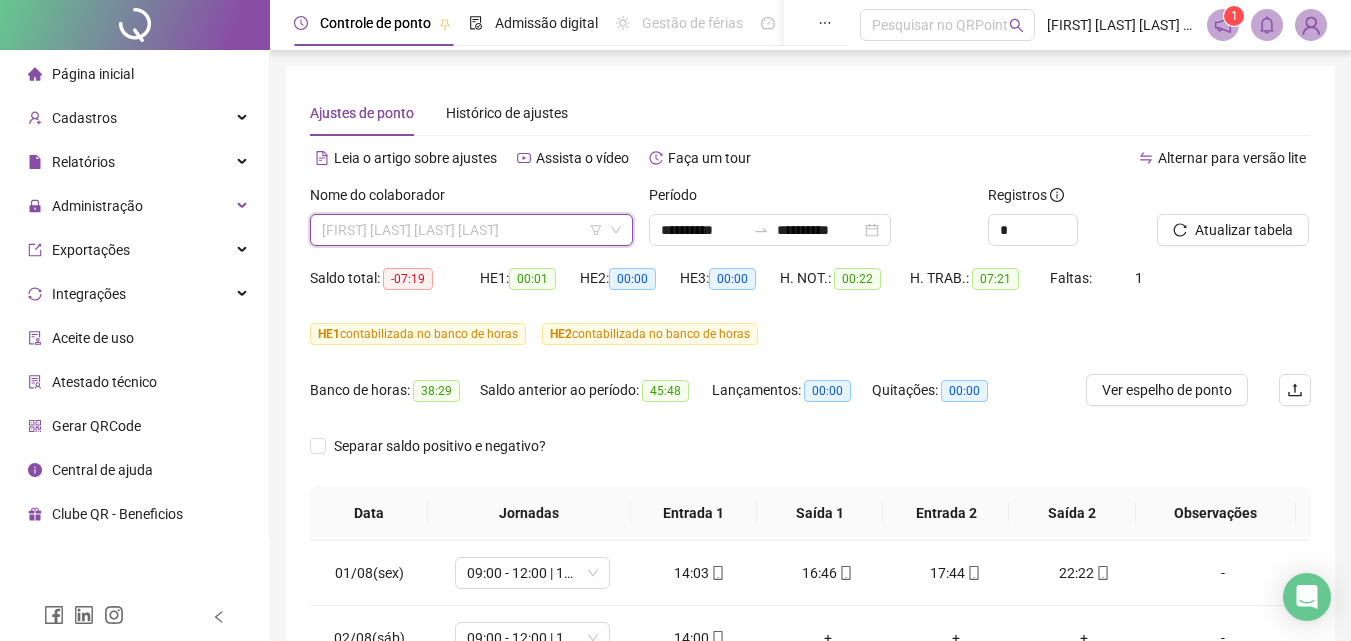 click on "[FIRST] [LAST] [LAST] [LAST]" at bounding box center (471, 230) 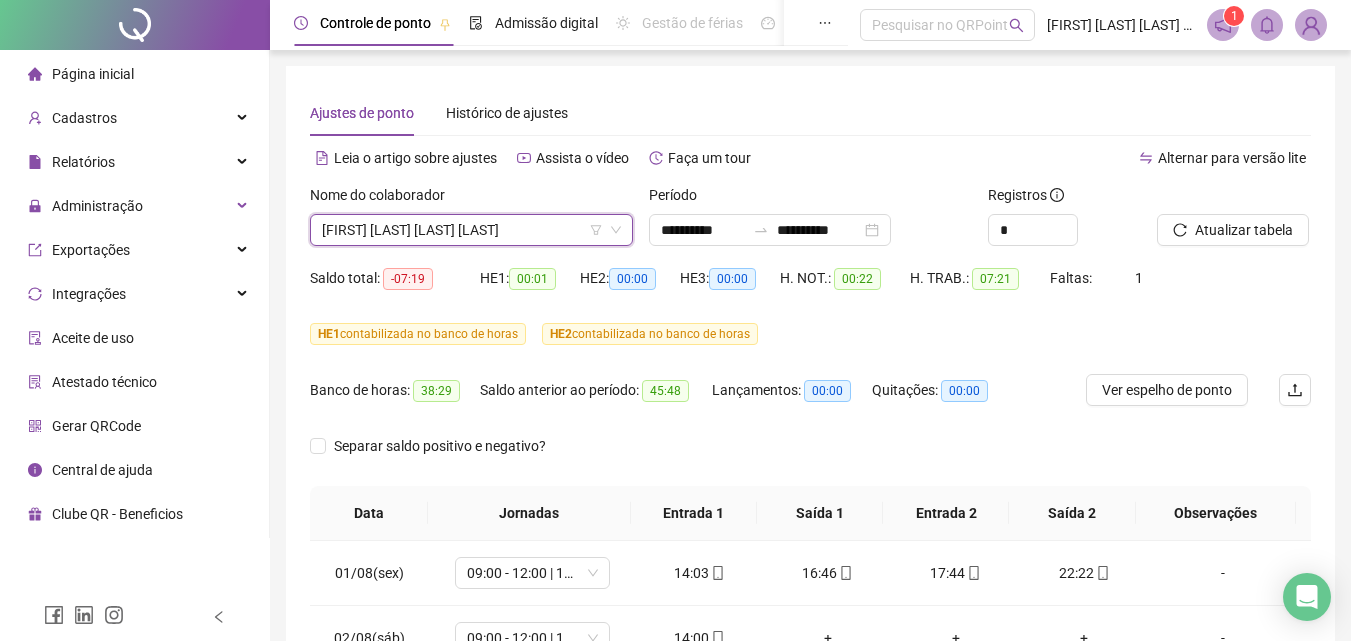 click on "[FIRST] [LAST] [LAST] [LAST]" at bounding box center [471, 230] 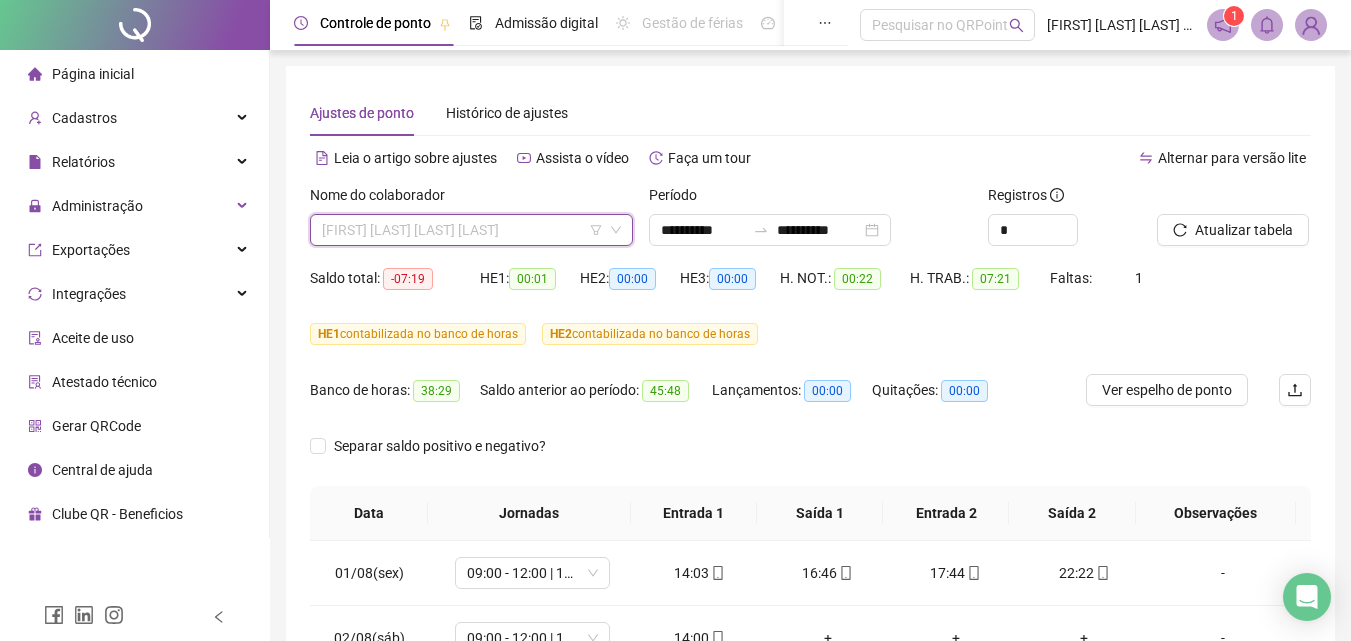 scroll, scrollTop: 100, scrollLeft: 0, axis: vertical 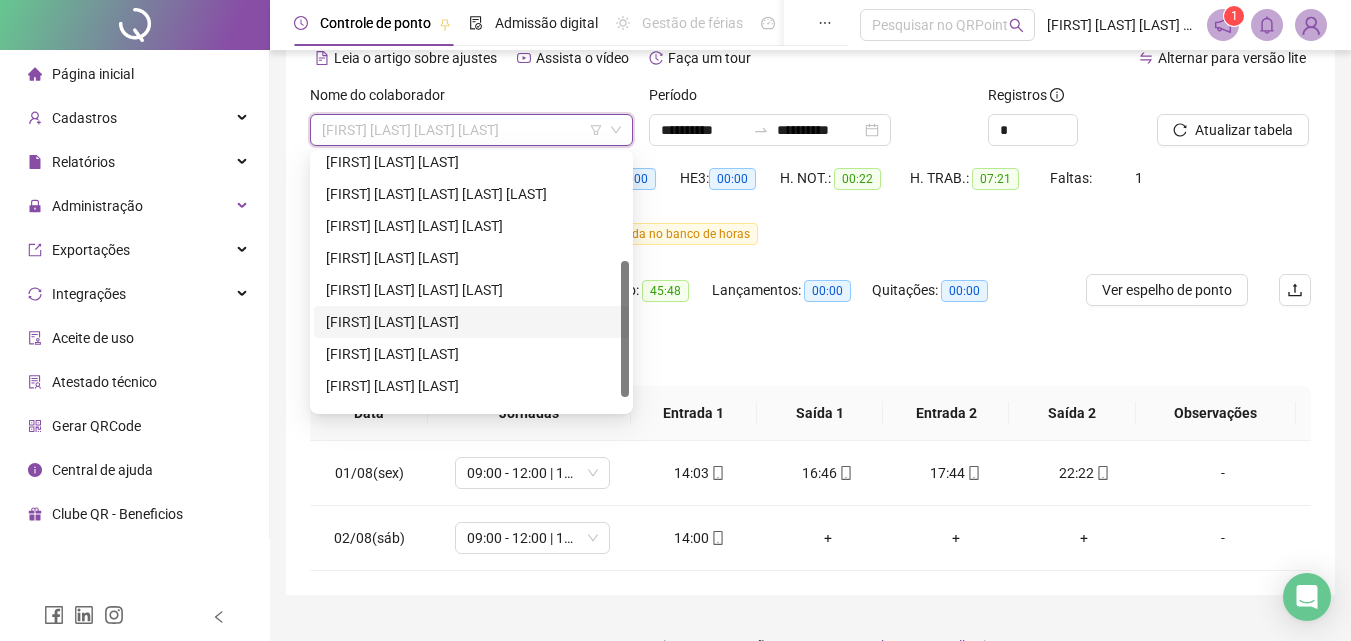 click on "[FIRST] [LAST] [LAST]" at bounding box center [471, 322] 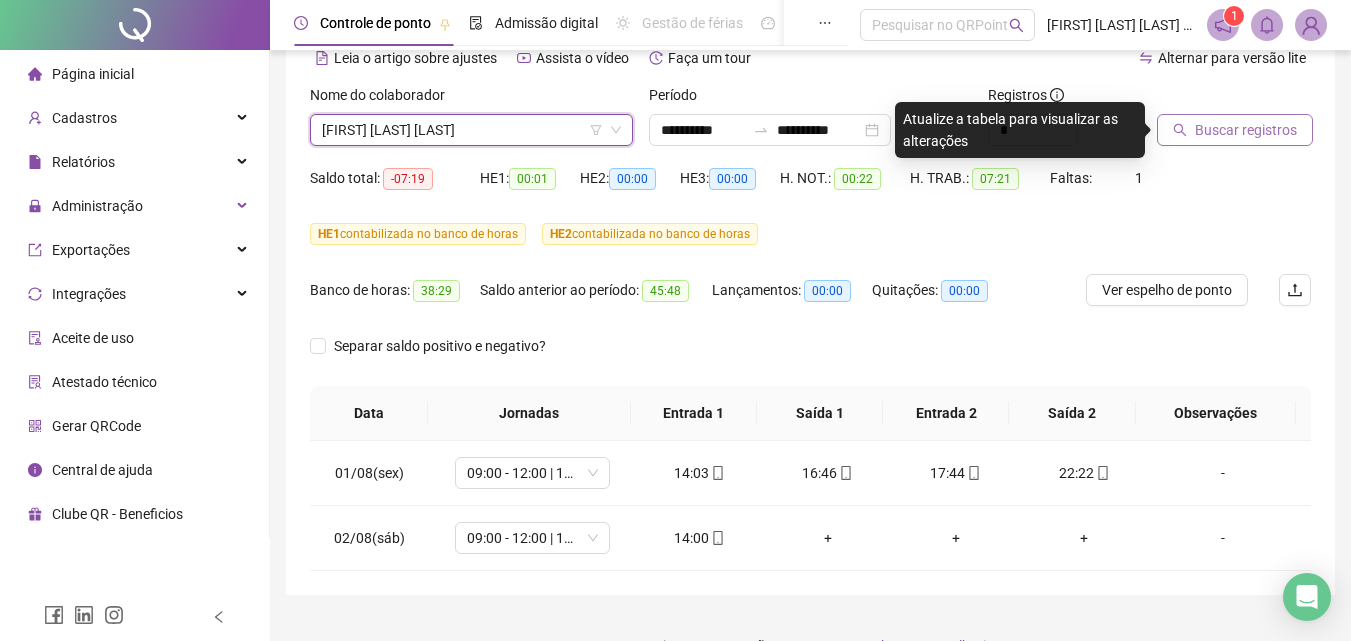 click on "Buscar registros" at bounding box center (1246, 130) 